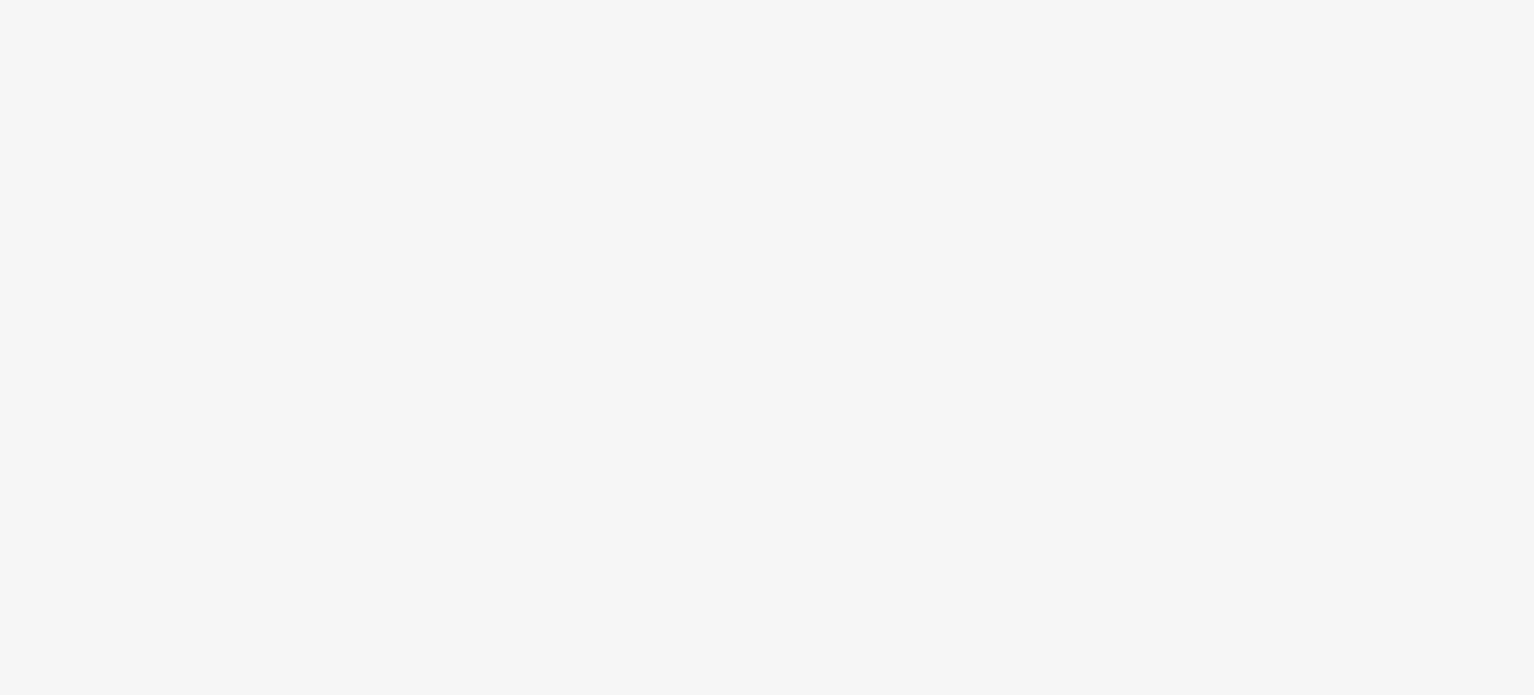 scroll, scrollTop: 0, scrollLeft: 0, axis: both 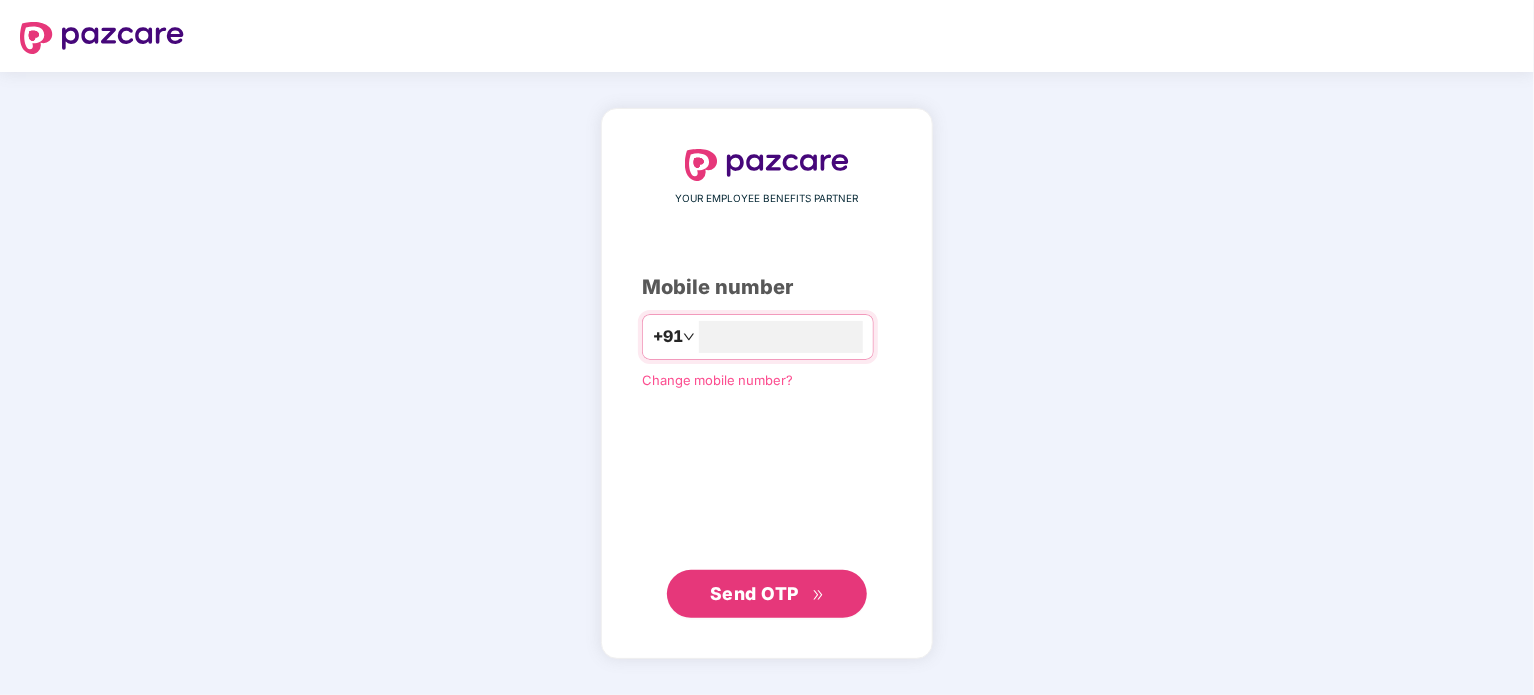 type on "**********" 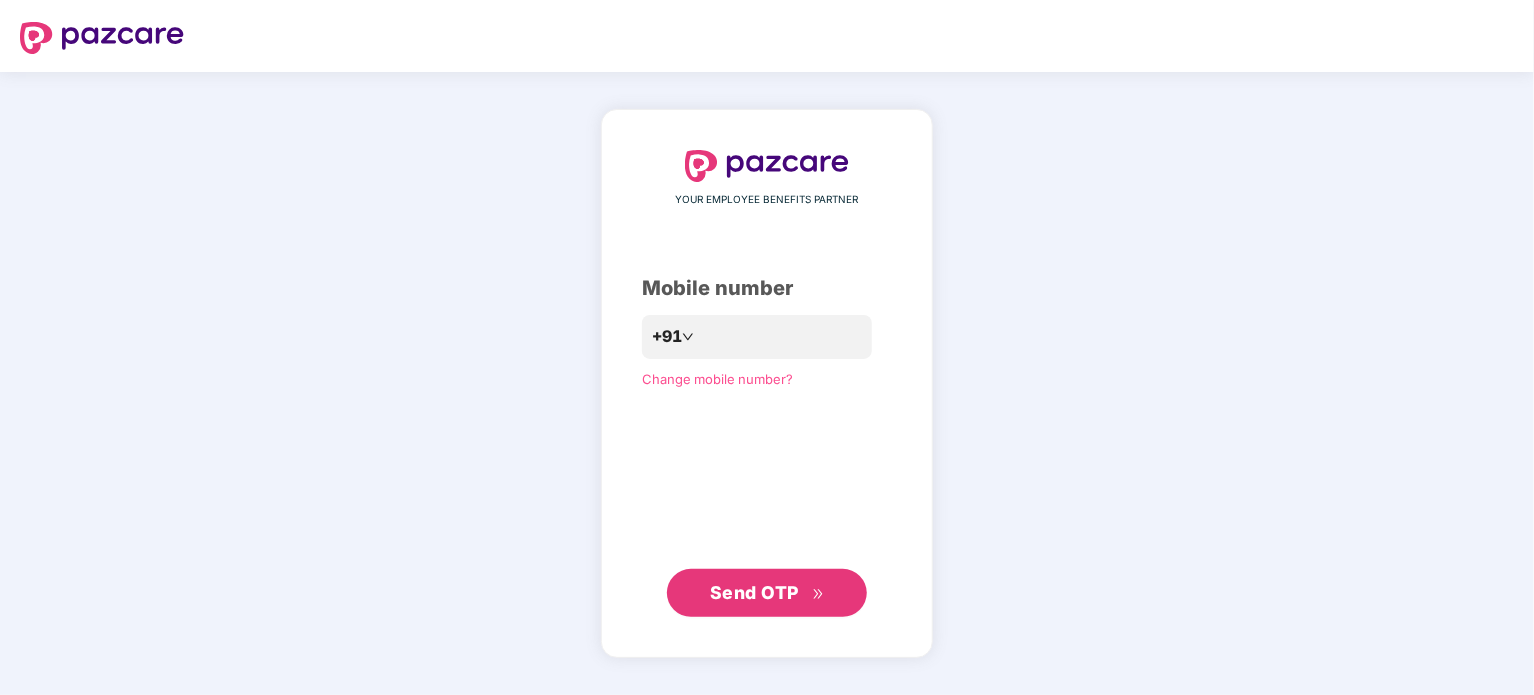 click on "Send OTP" at bounding box center (754, 592) 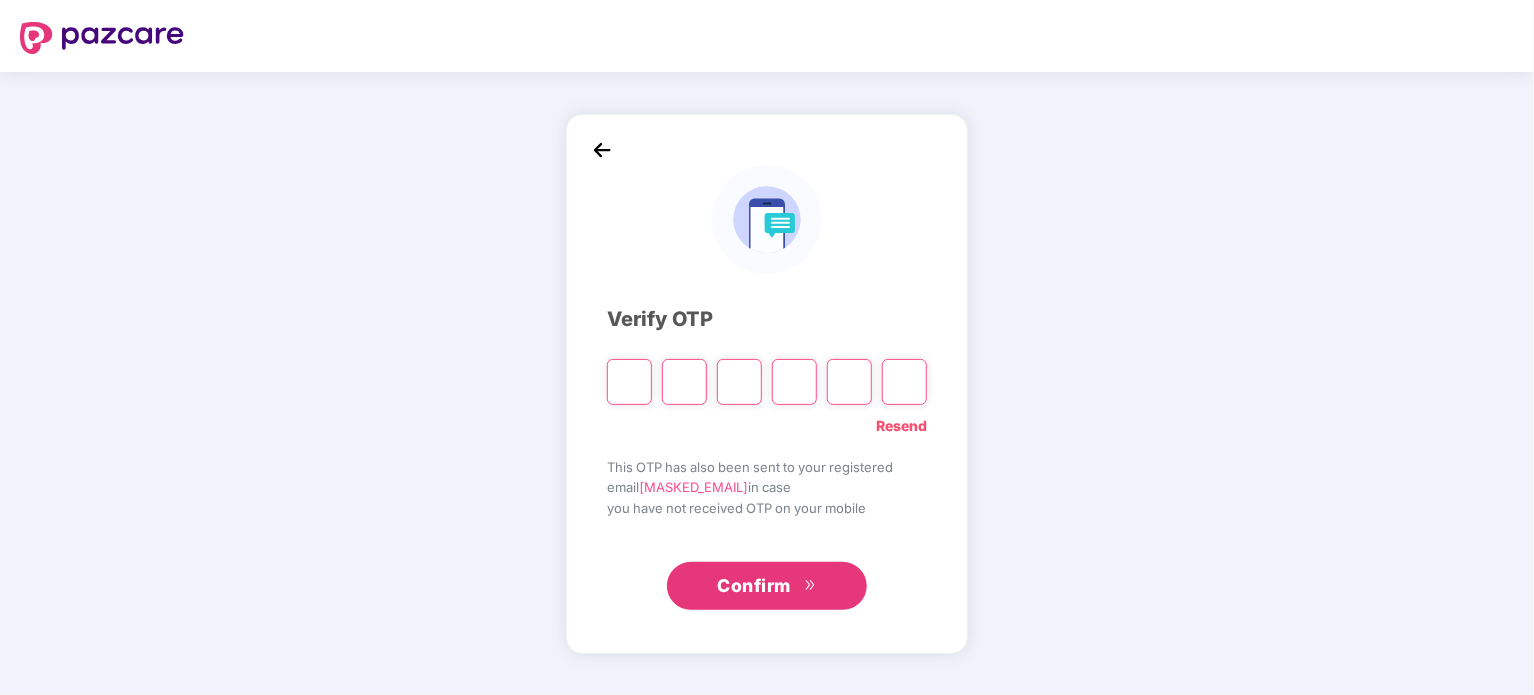 type on "*" 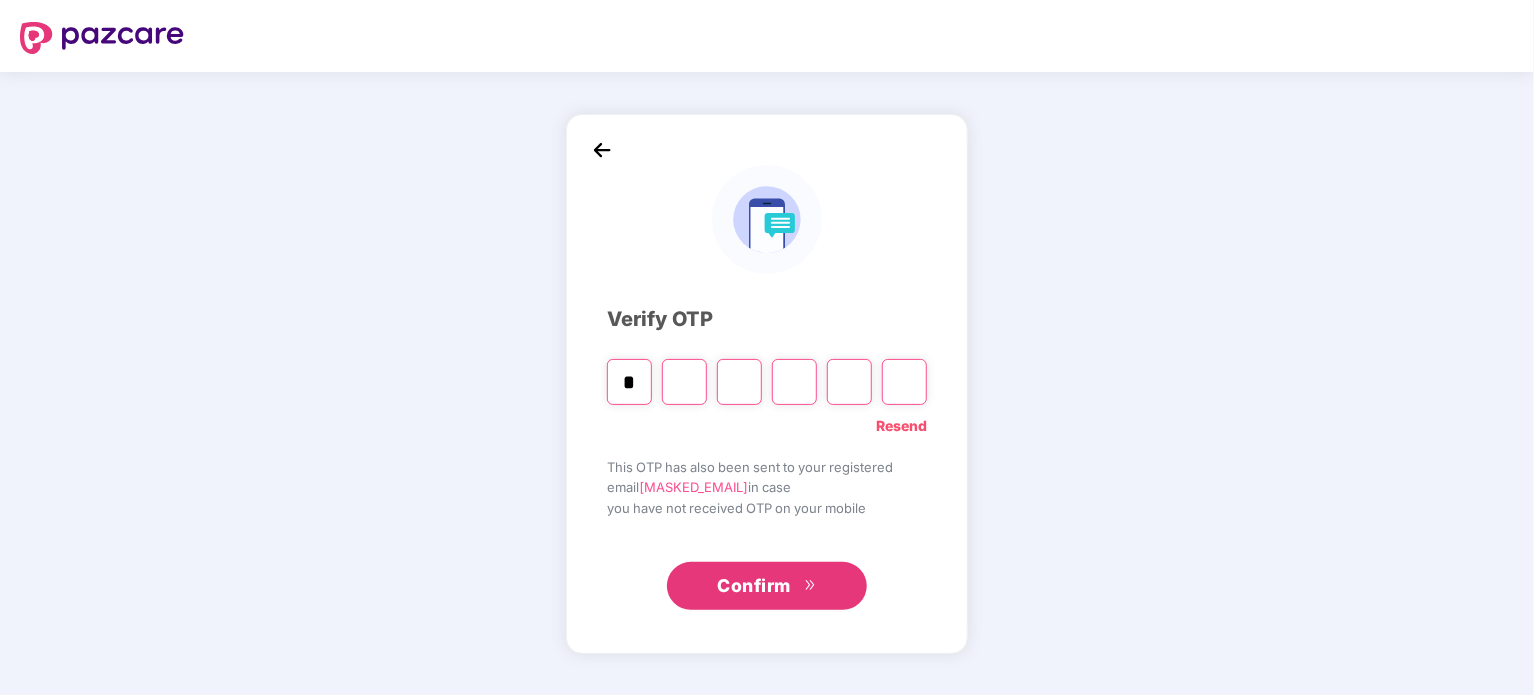 type on "*" 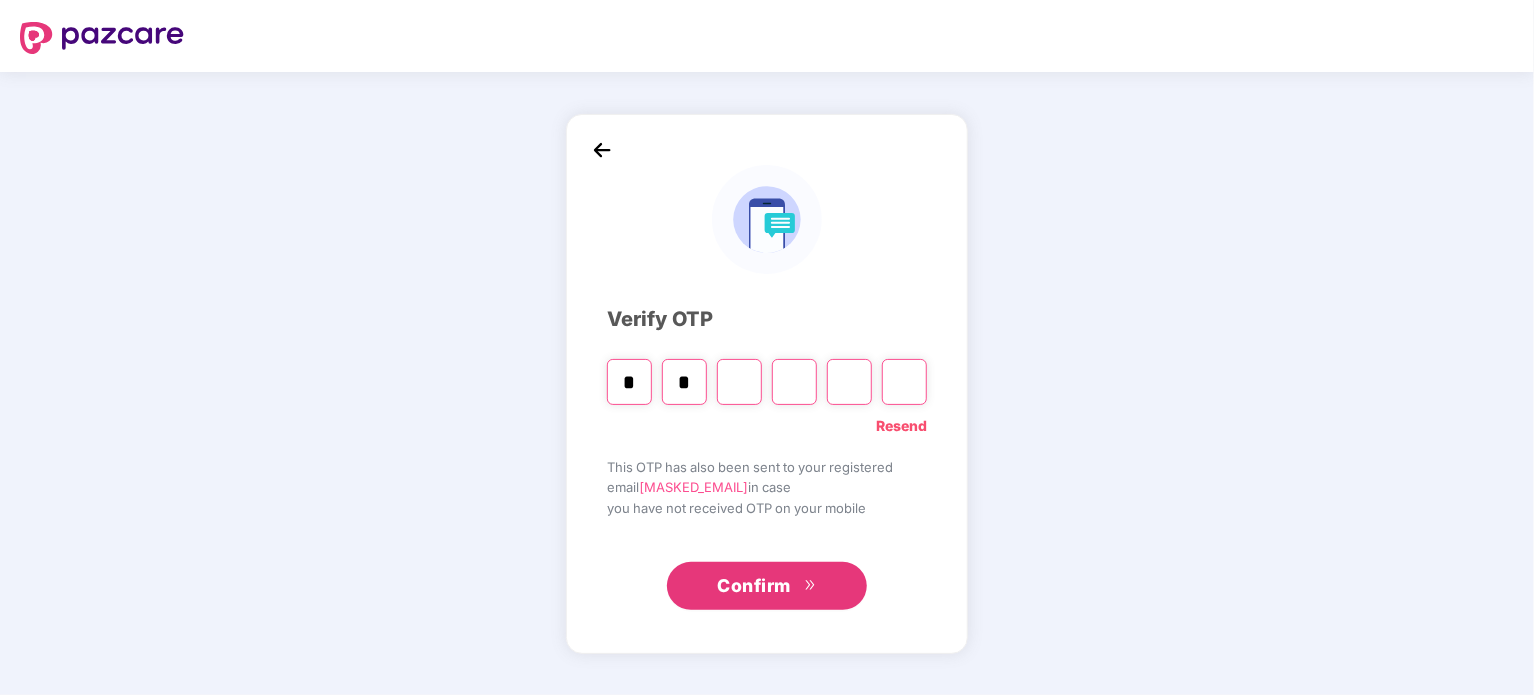 type on "*" 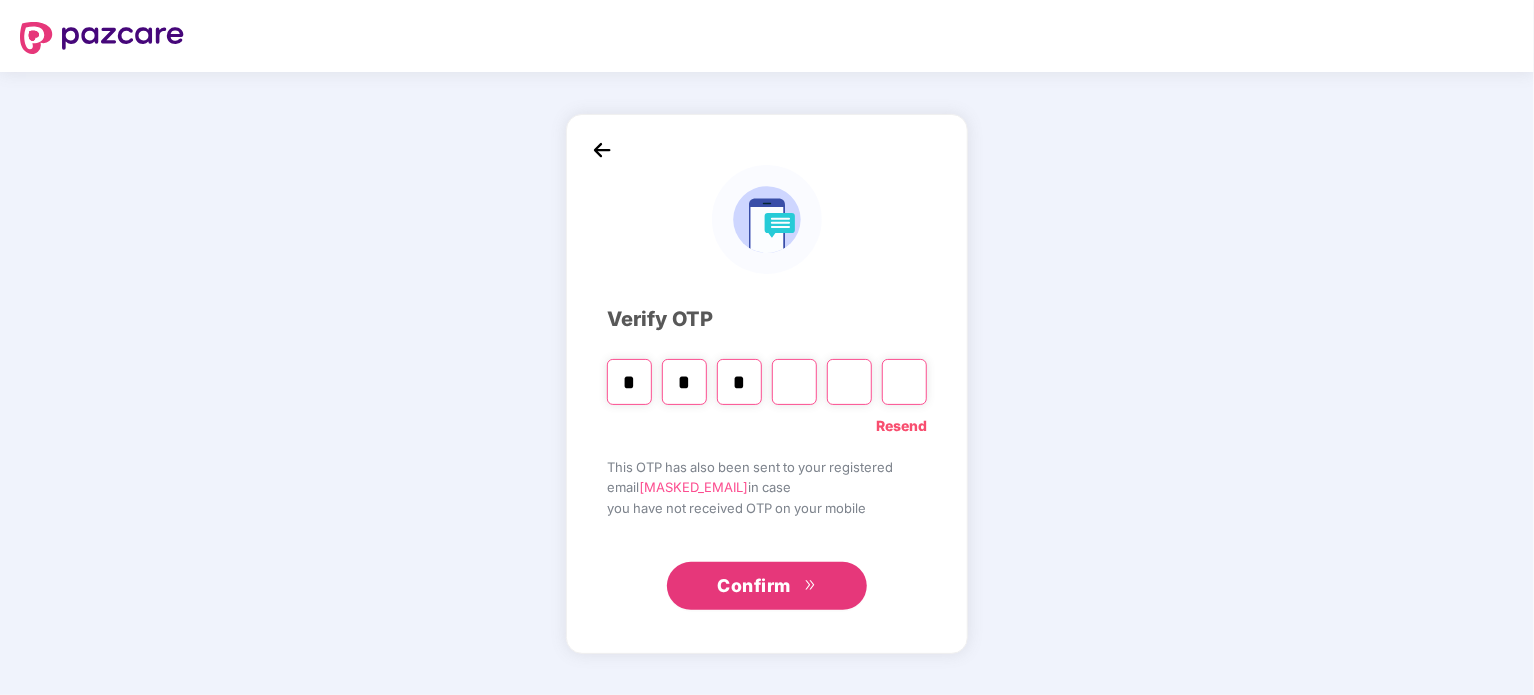 type on "*" 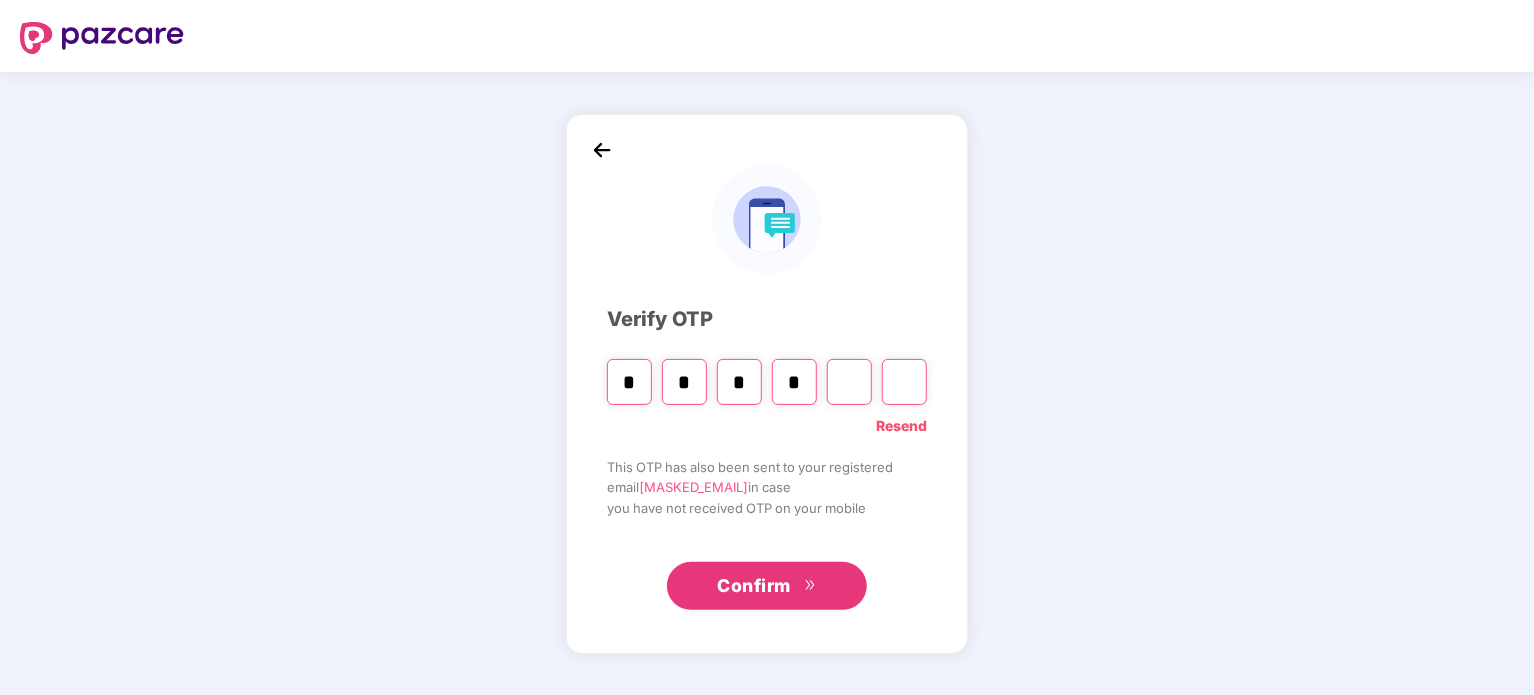 type on "*" 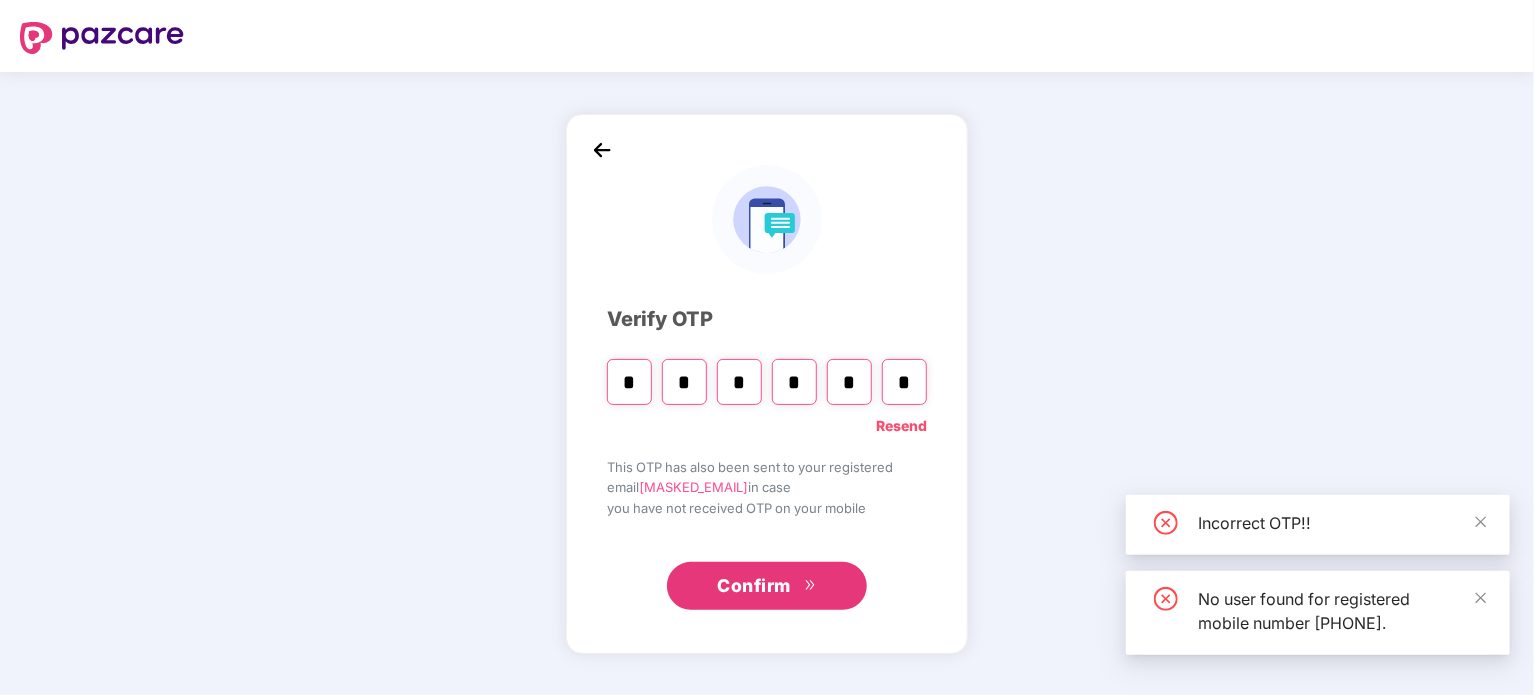 type on "*" 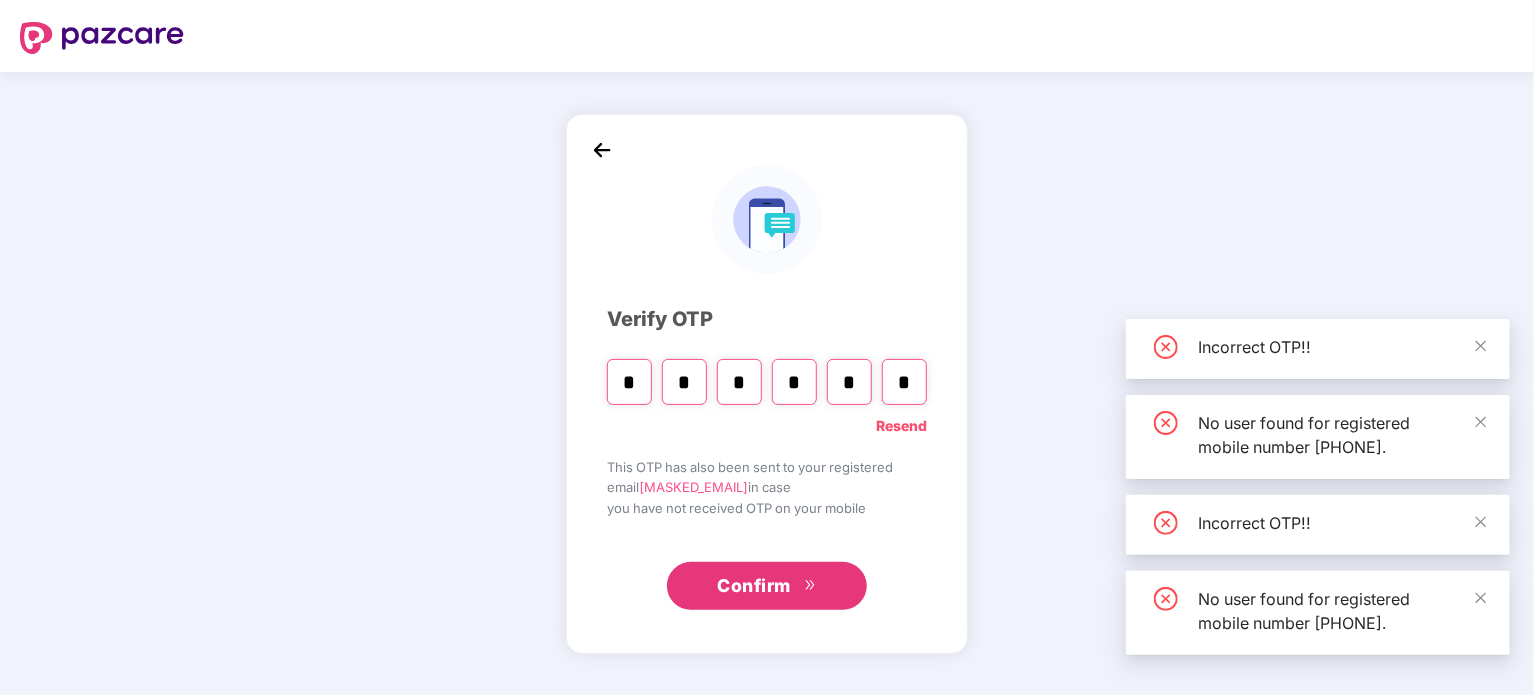 type on "*" 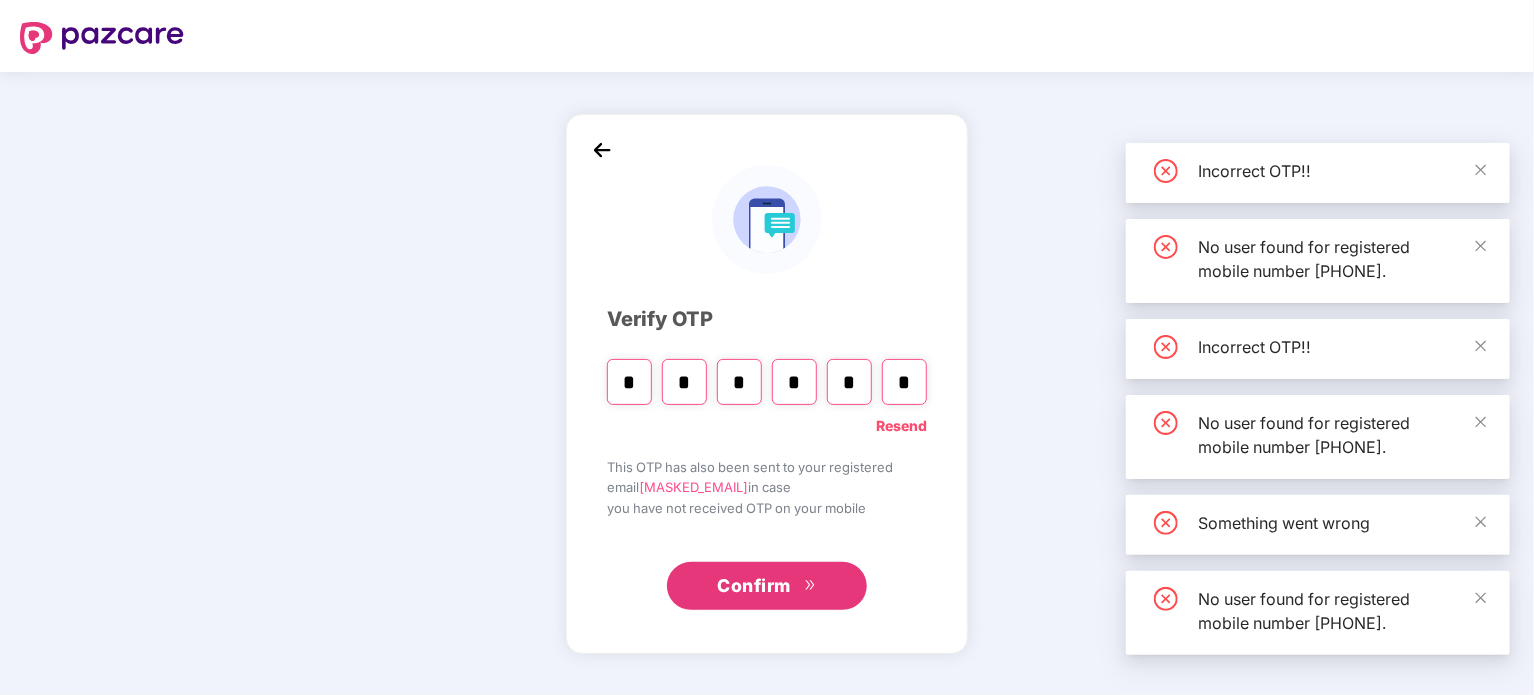 type on "*" 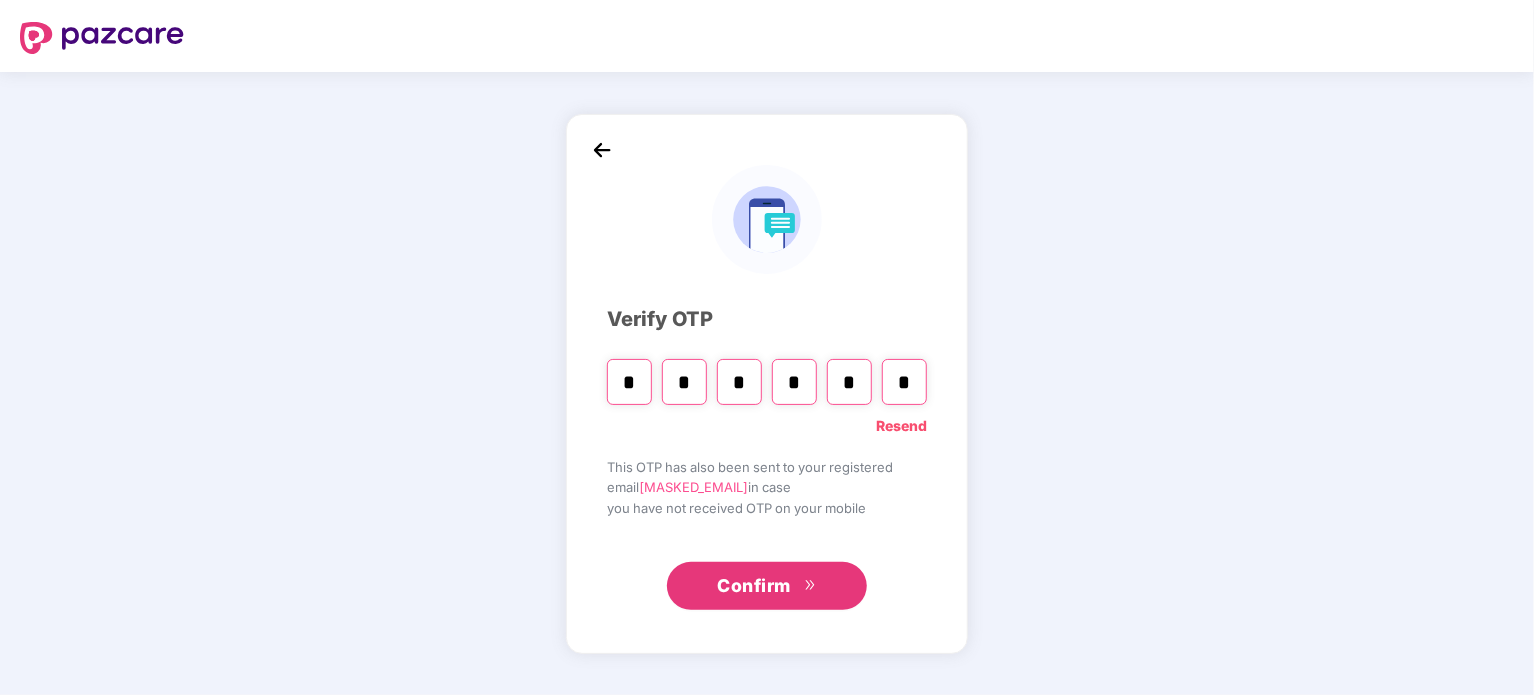 click on "Confirm" at bounding box center (754, 586) 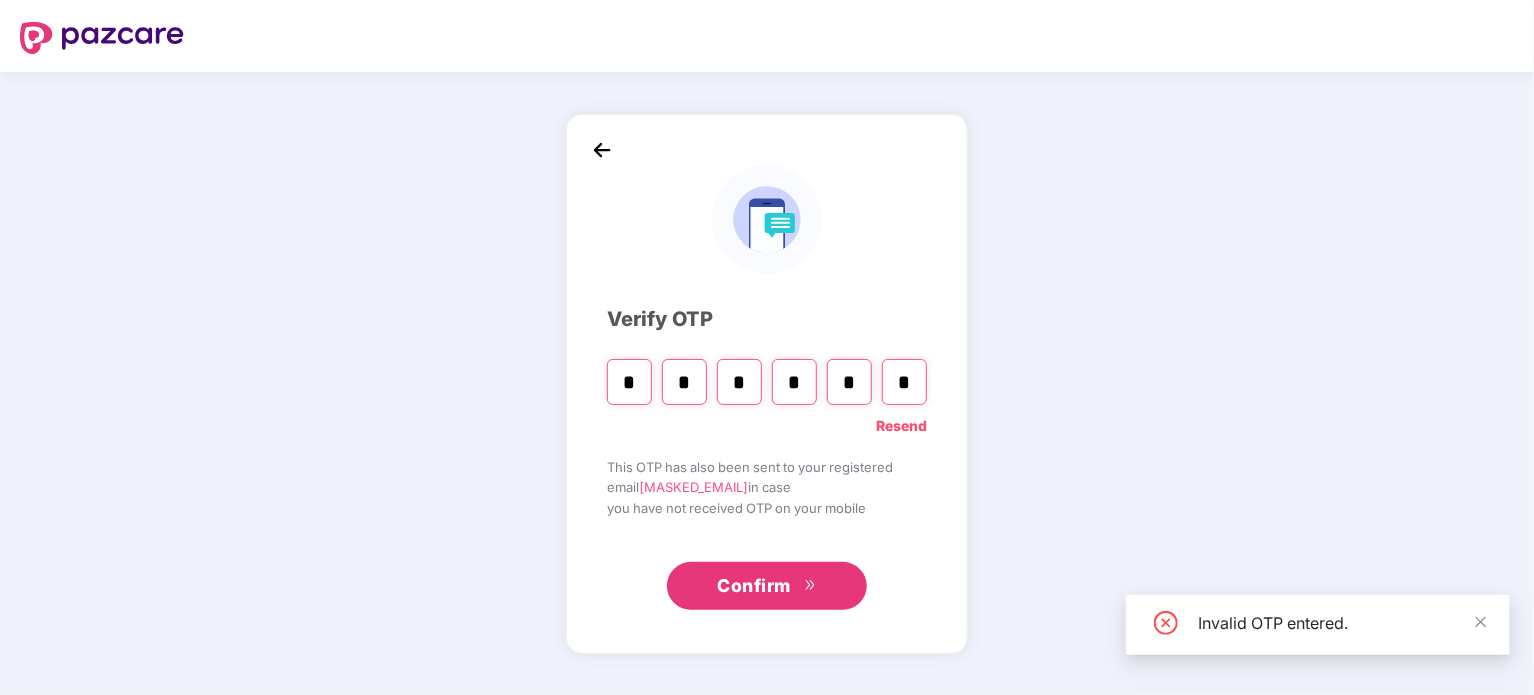click on "Invalid OTP entered." at bounding box center (1342, 623) 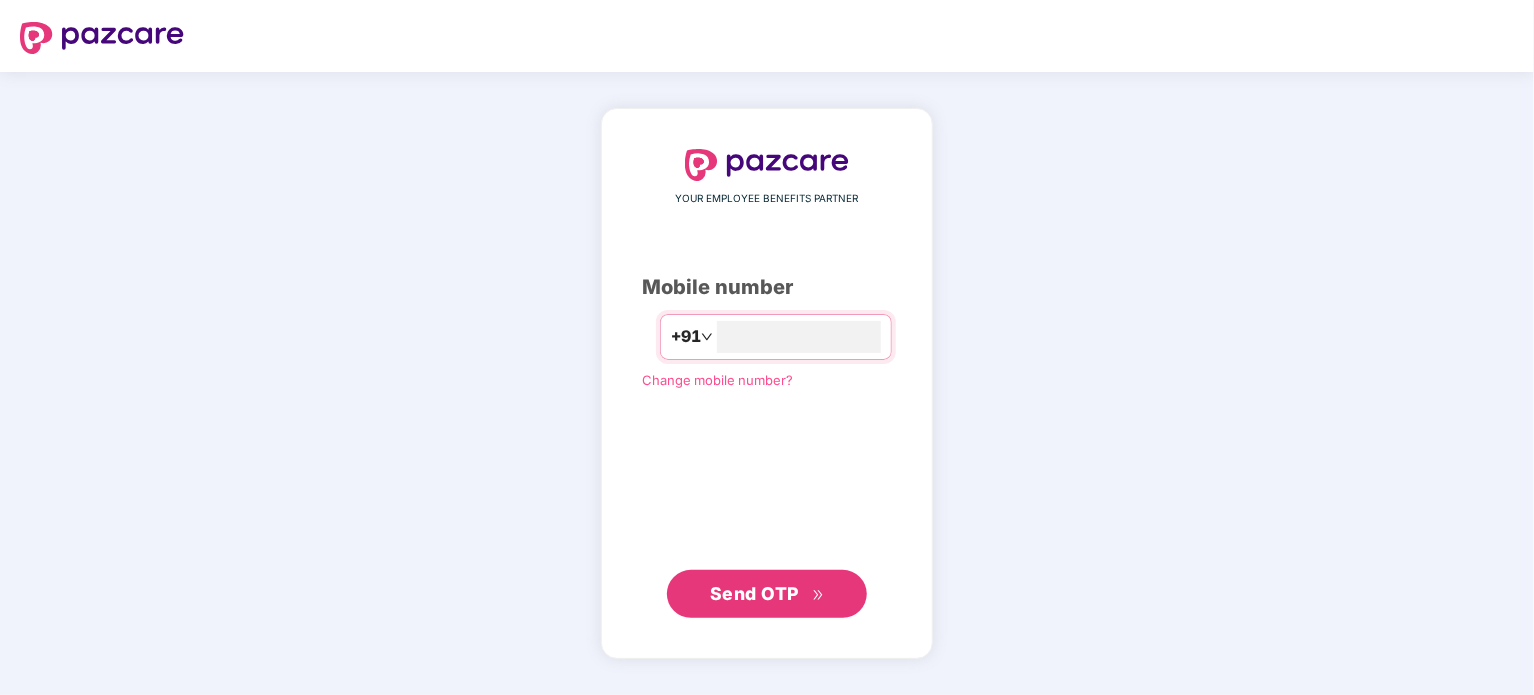 click on "Send OTP" at bounding box center [754, 593] 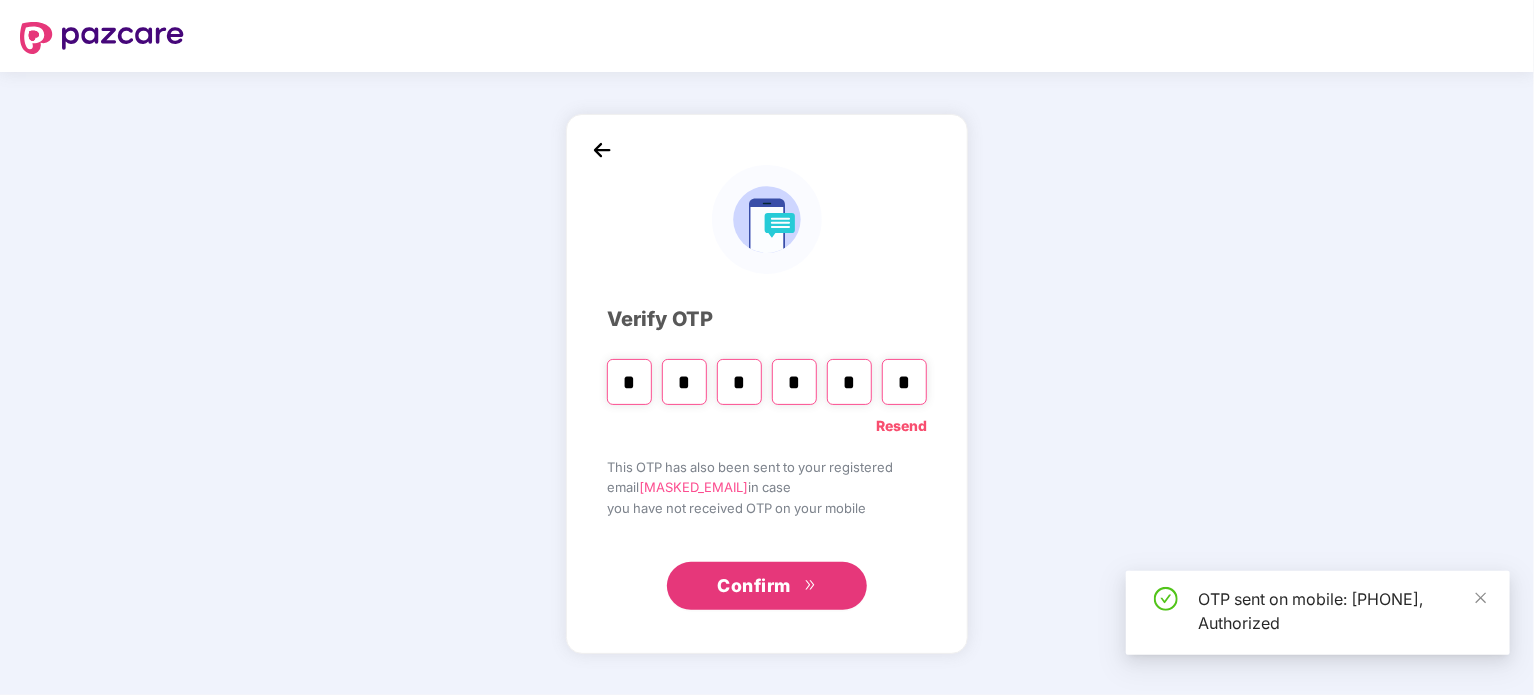 click on "Resend" at bounding box center (901, 426) 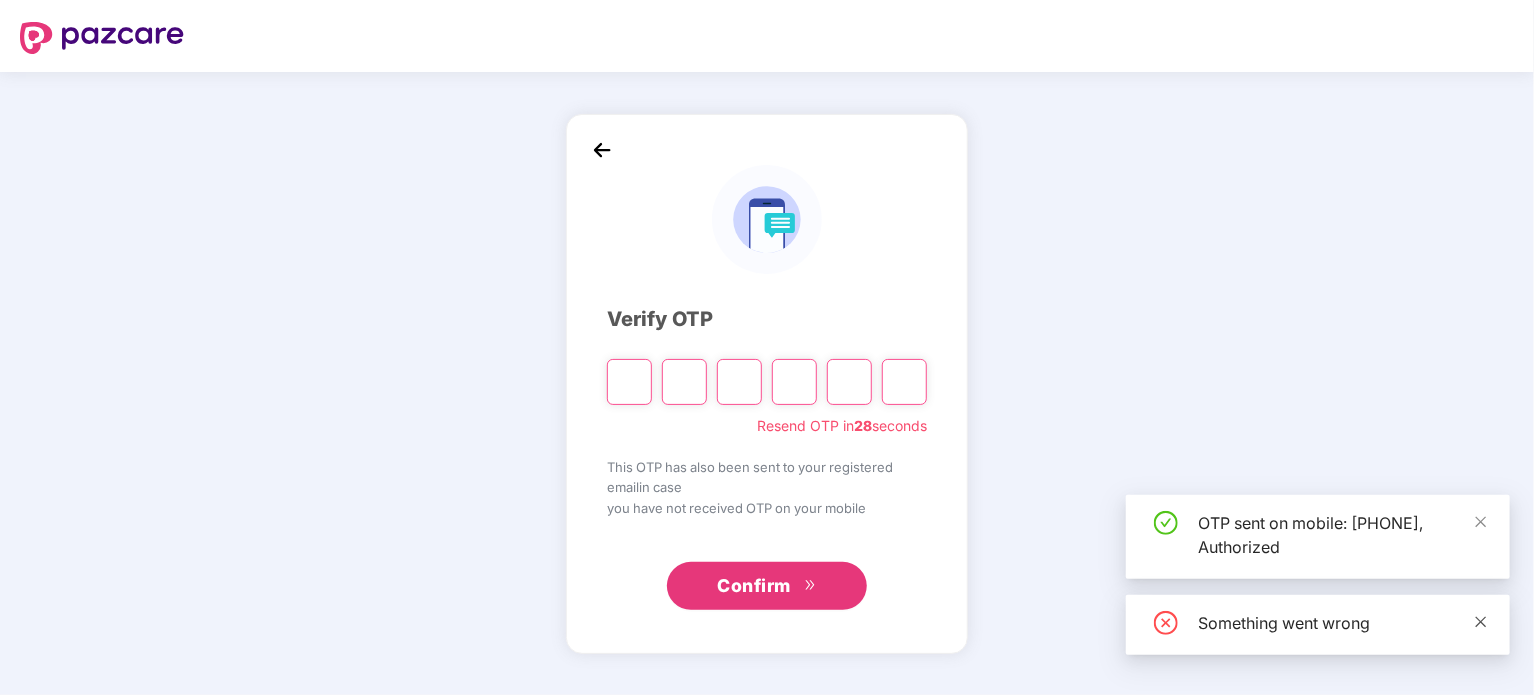 click 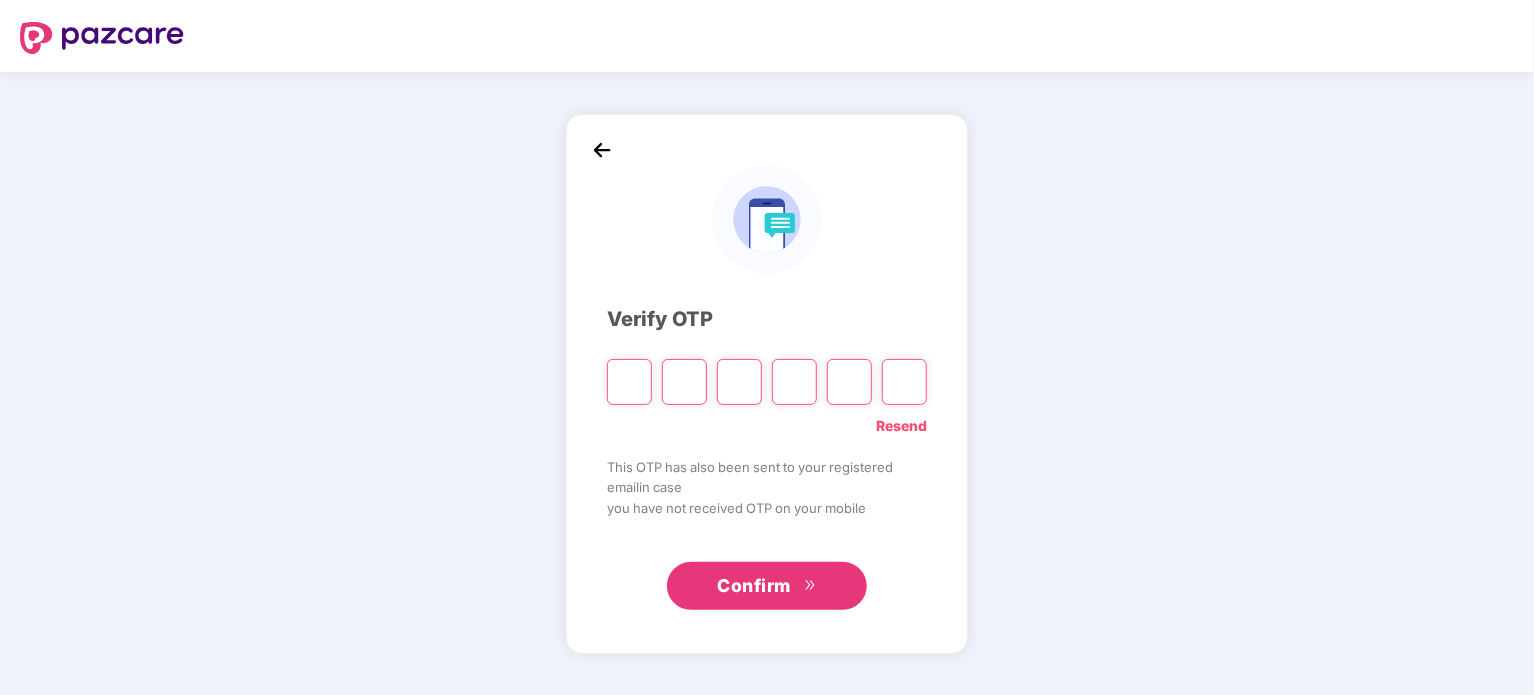 click at bounding box center (629, 382) 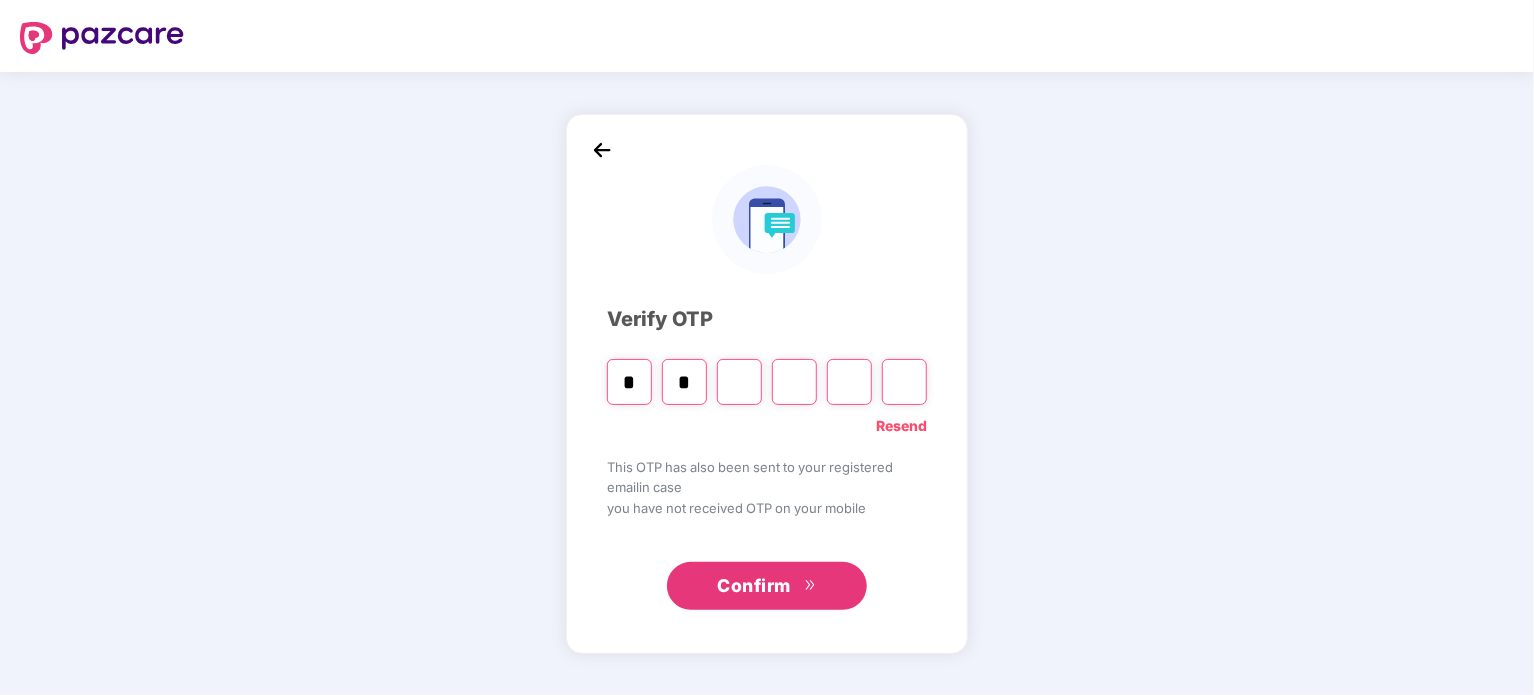 type on "*" 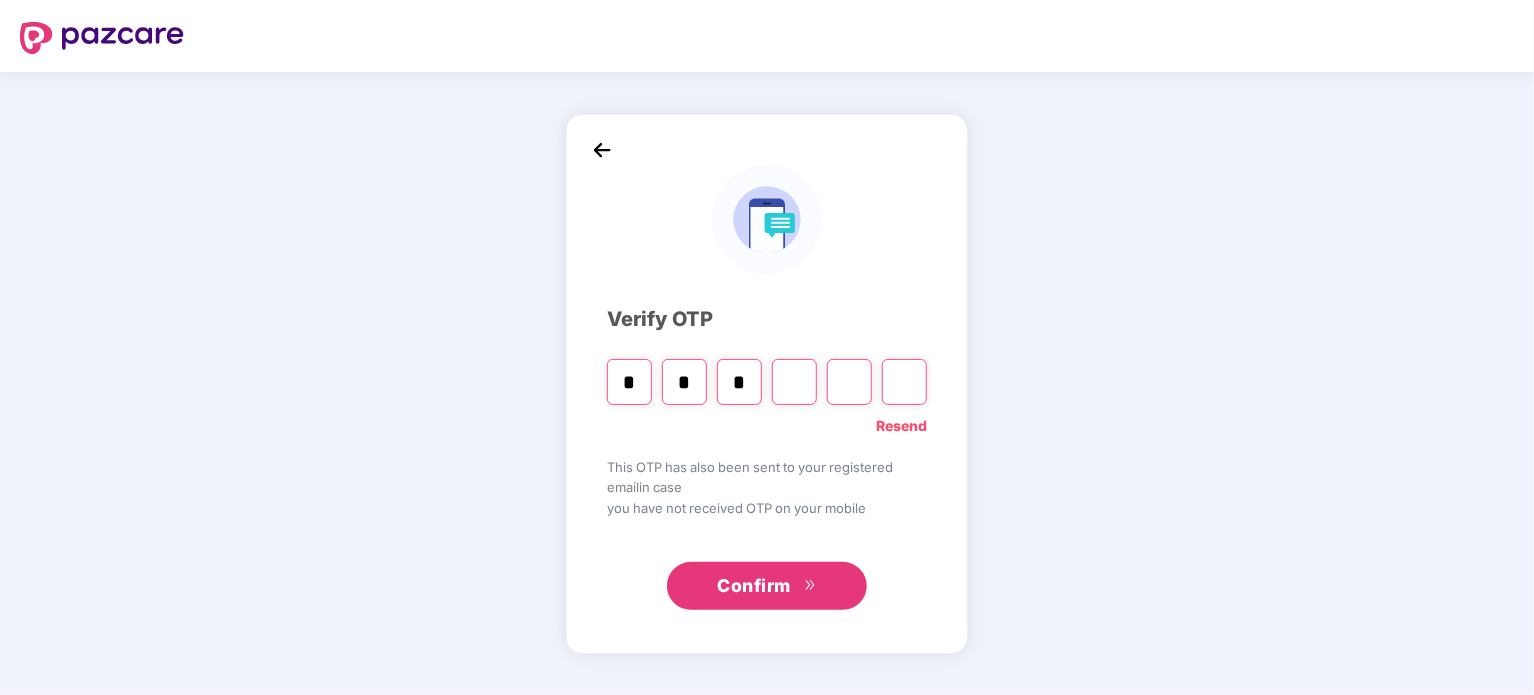 type on "*" 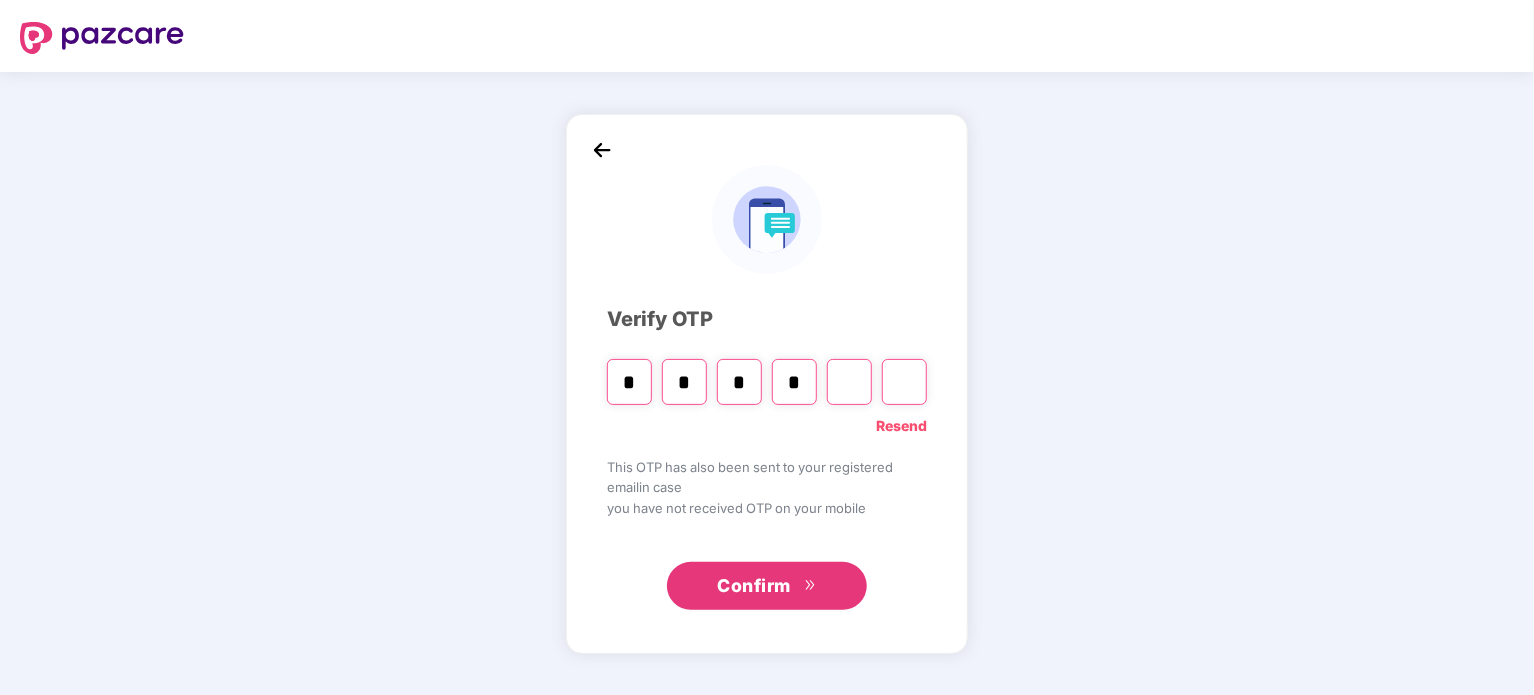 type on "*" 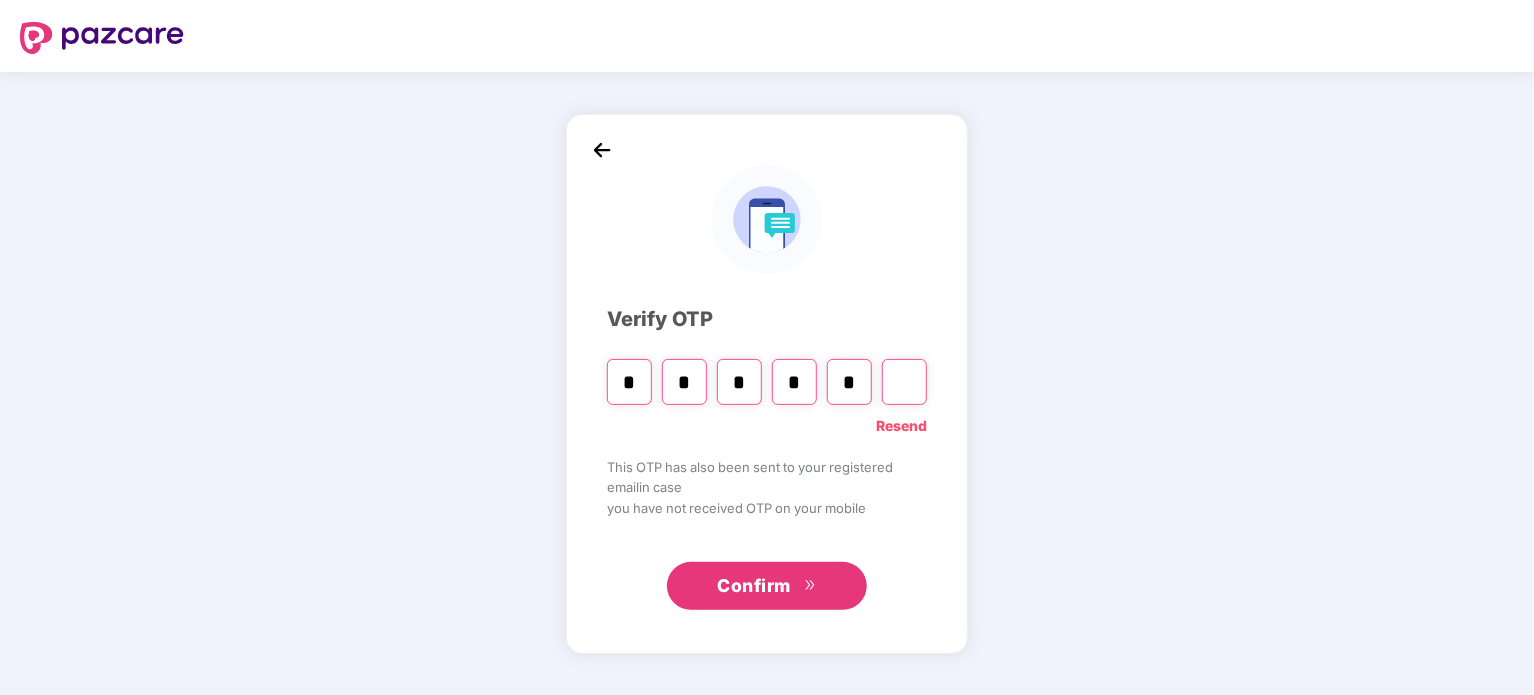 type on "*" 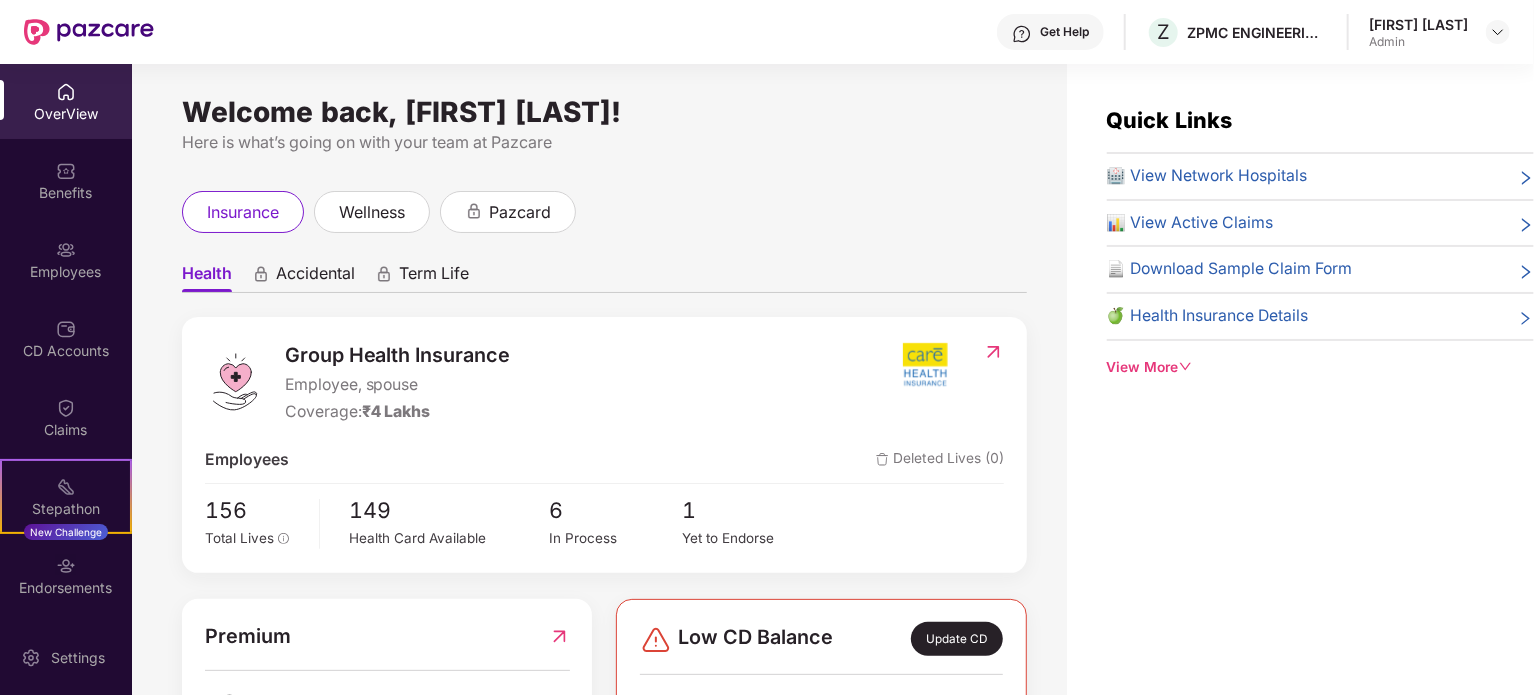 click on "[FIRST] [LAST]" at bounding box center [1418, 24] 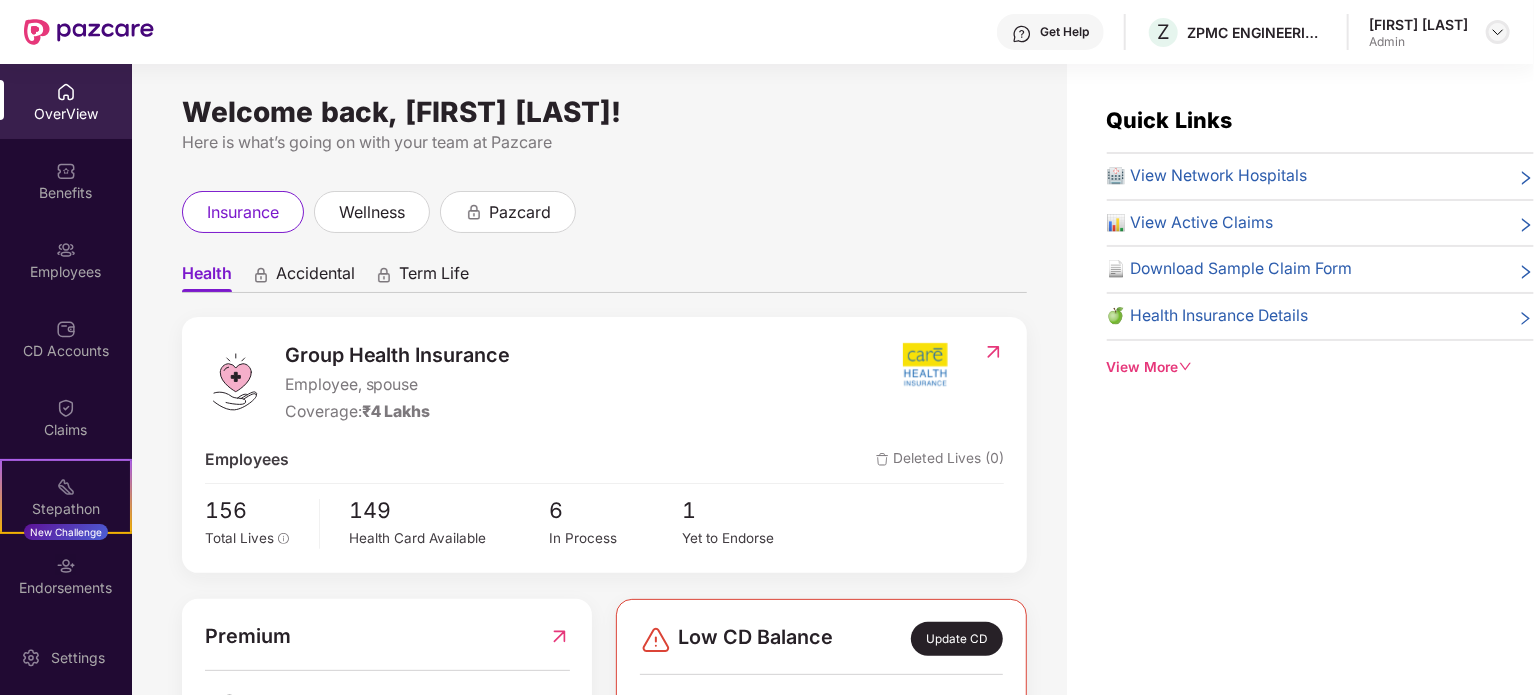 click at bounding box center (1498, 32) 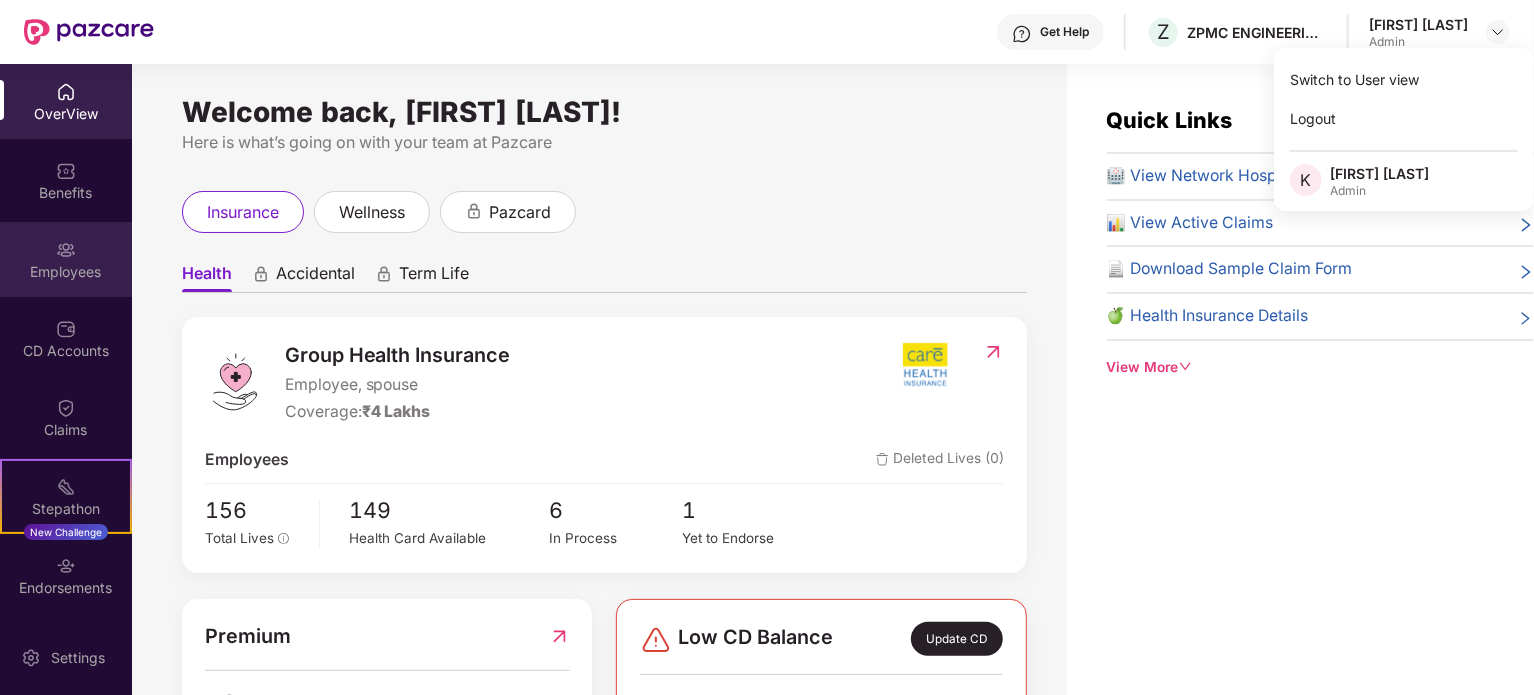 click on "Employees" at bounding box center (66, 259) 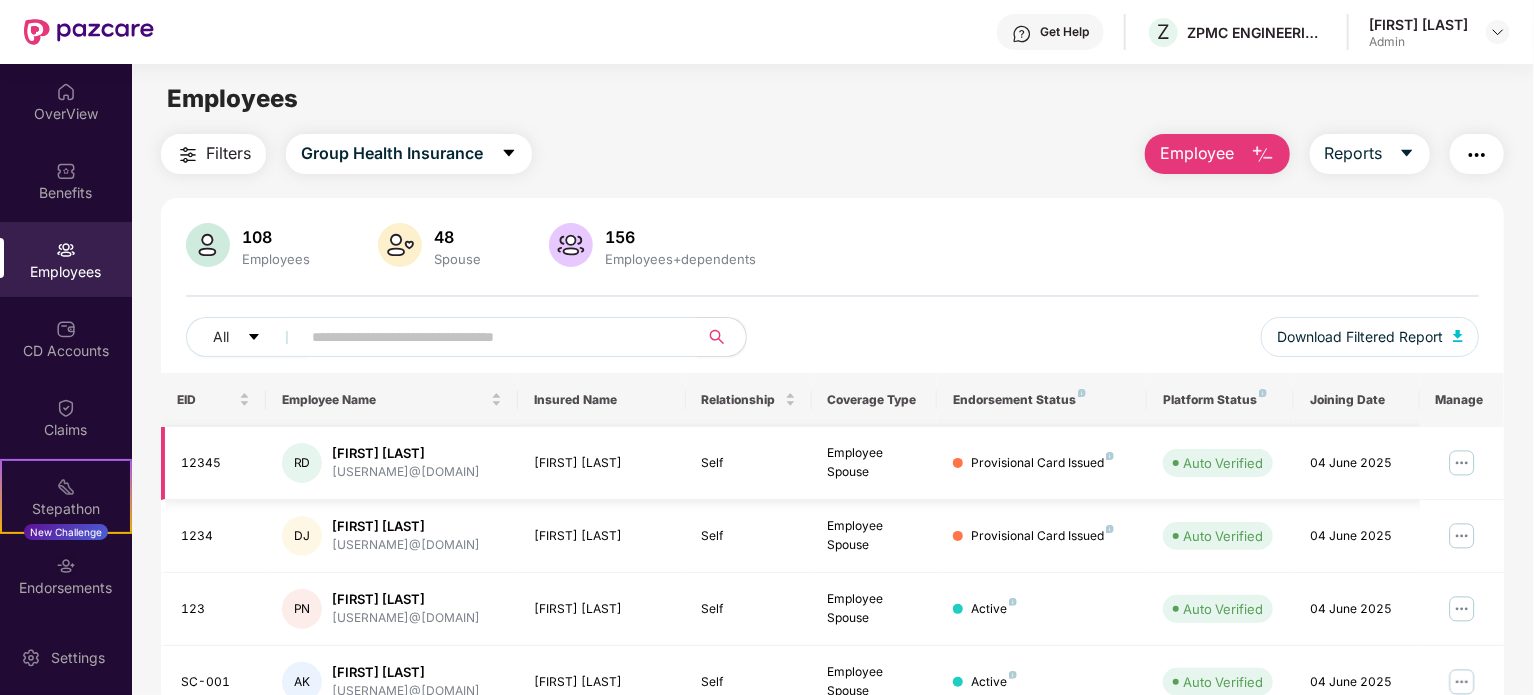 click on "[FIRST] [LAST] [USERNAME]@[DOMAIN]" at bounding box center (392, 463) 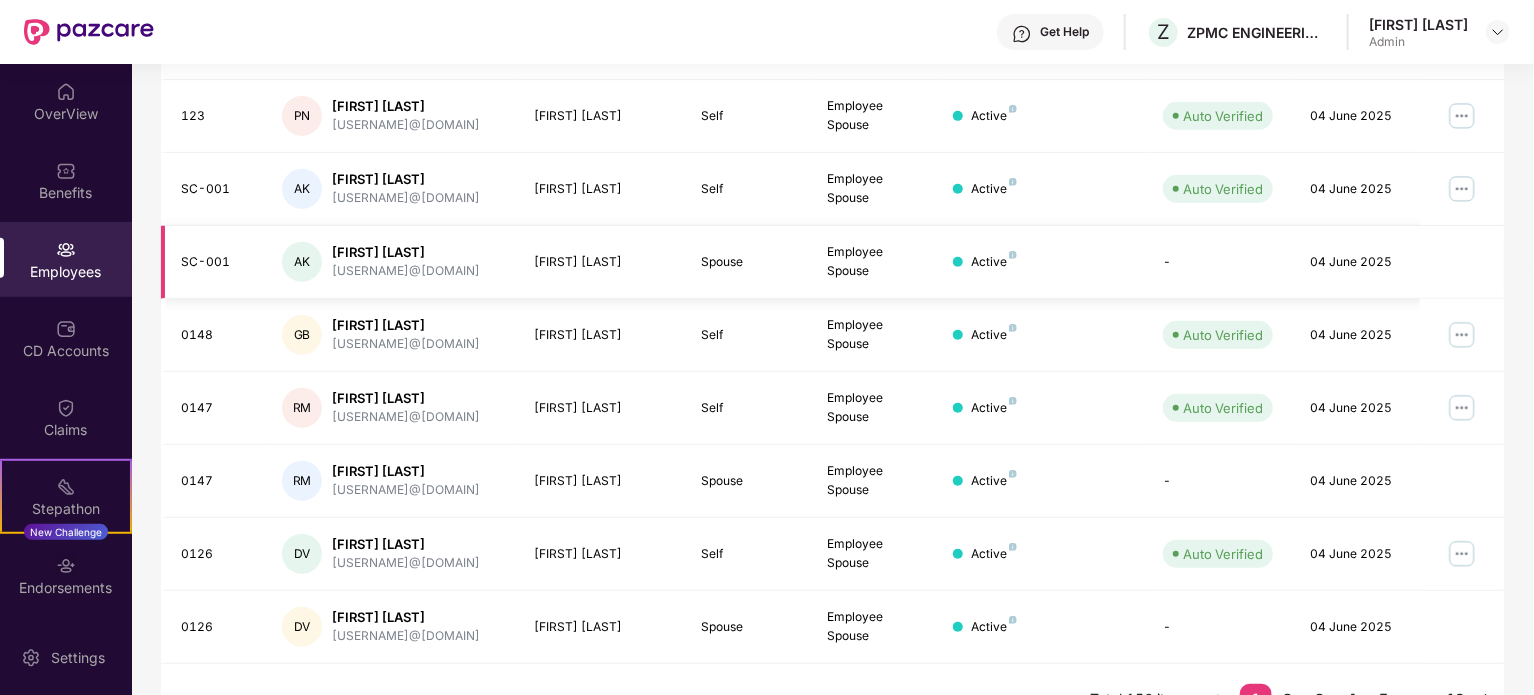 scroll, scrollTop: 531, scrollLeft: 0, axis: vertical 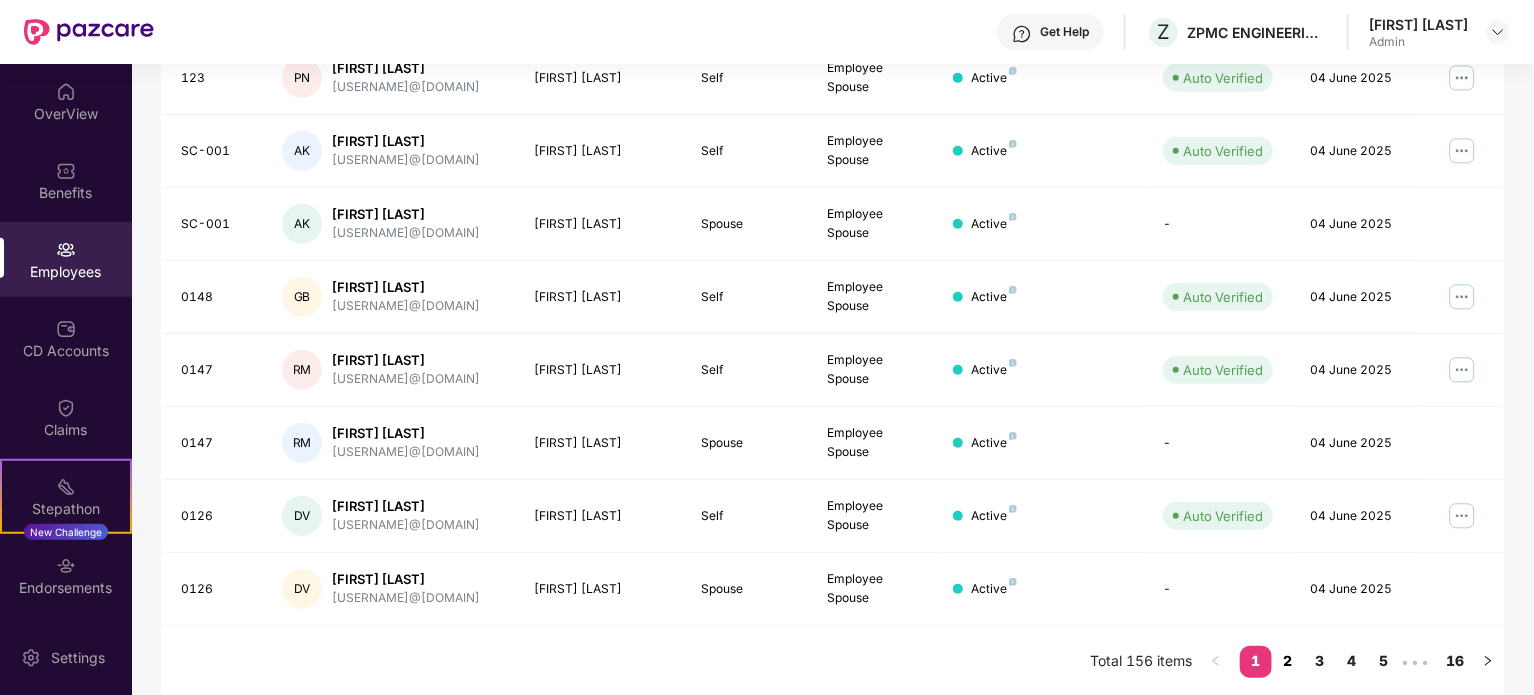 click on "2" at bounding box center [1288, 661] 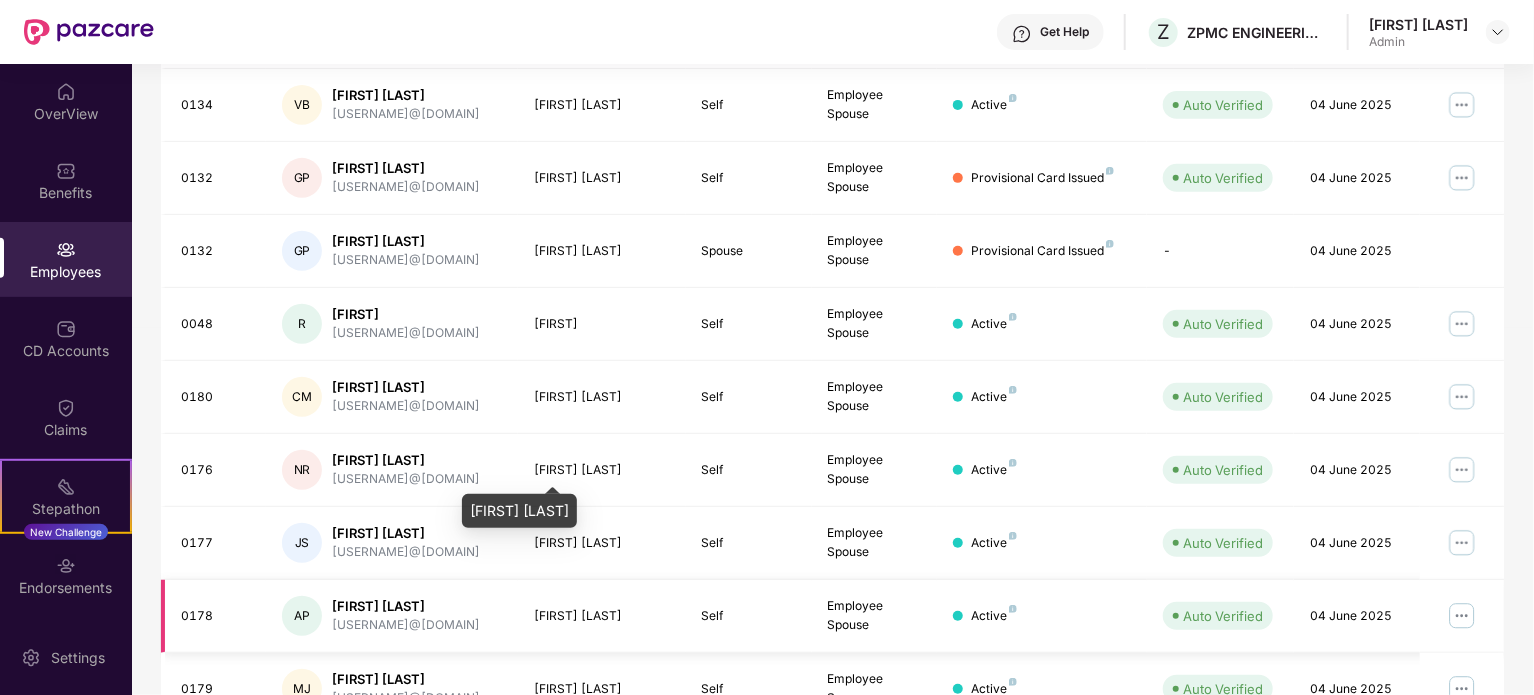 scroll, scrollTop: 531, scrollLeft: 0, axis: vertical 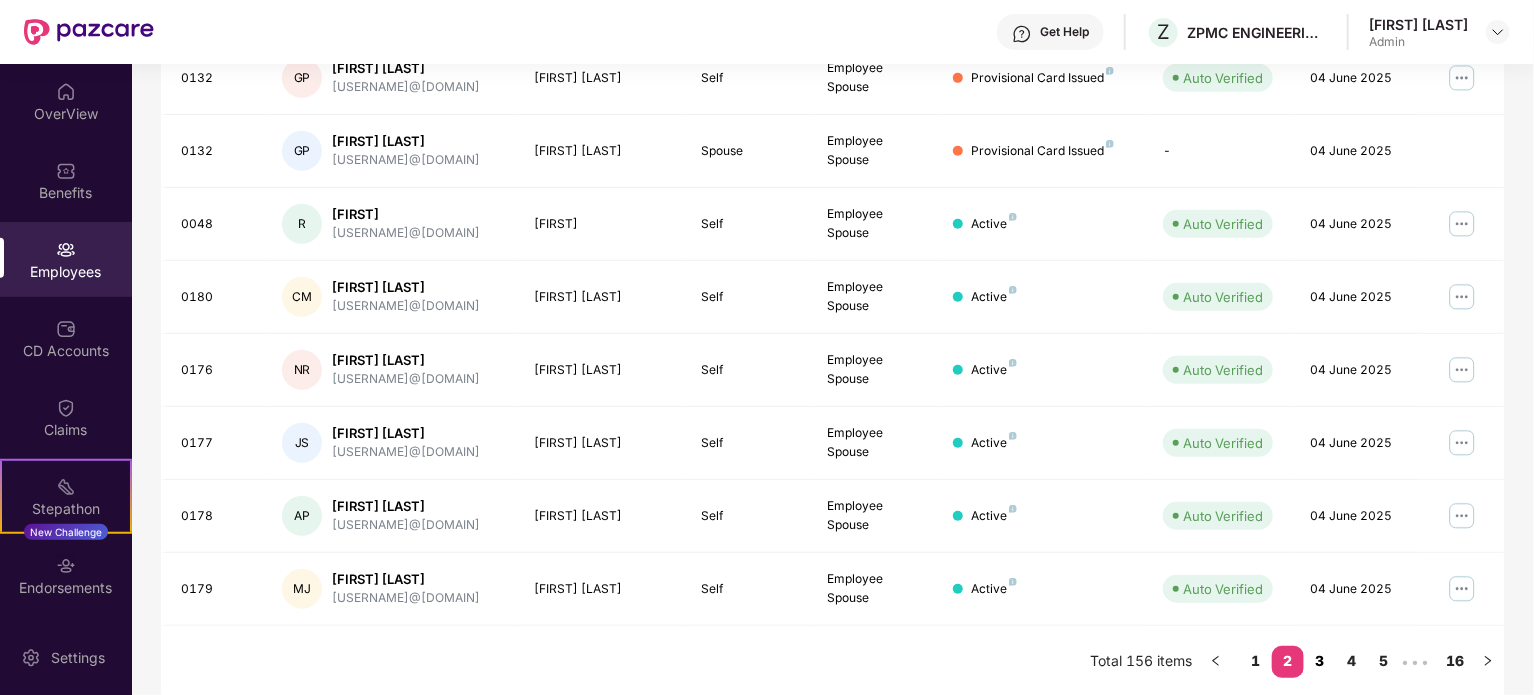 click on "3" at bounding box center [1320, 661] 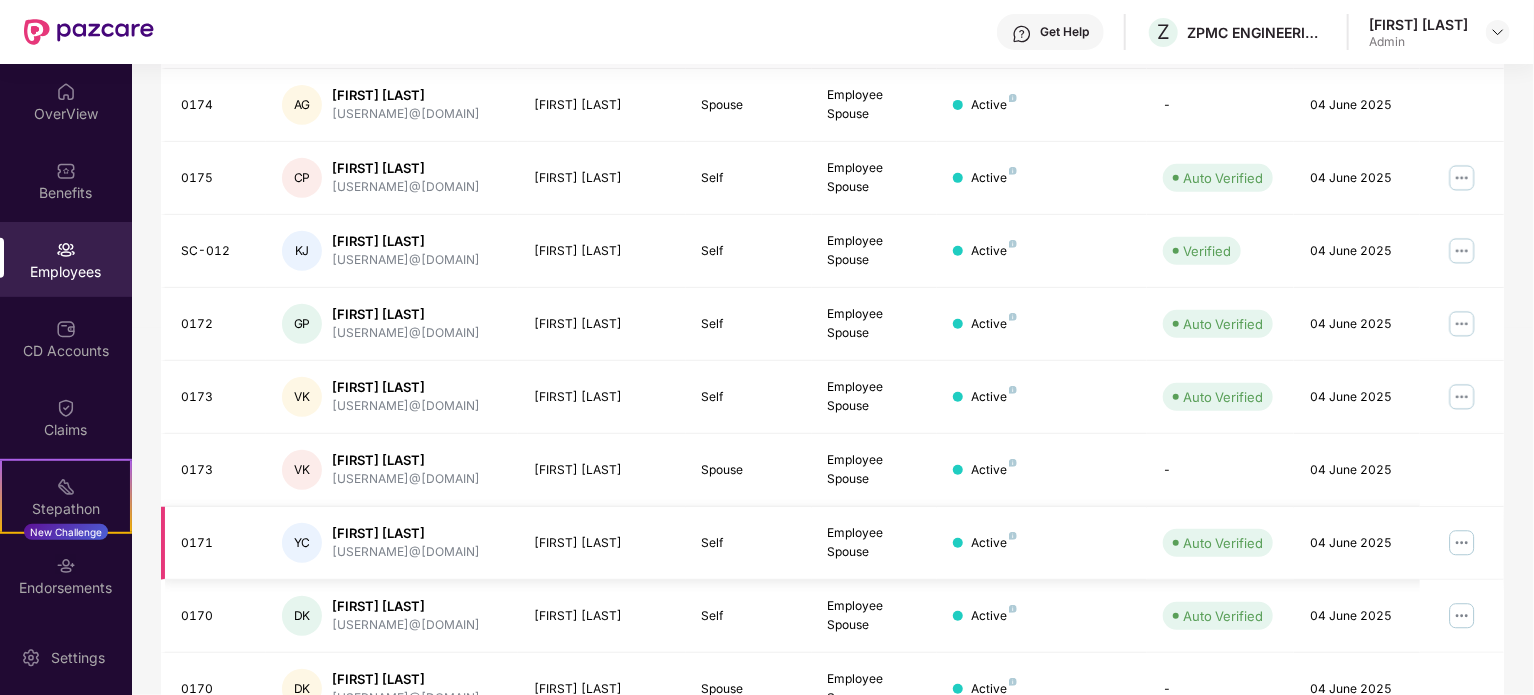 scroll, scrollTop: 531, scrollLeft: 0, axis: vertical 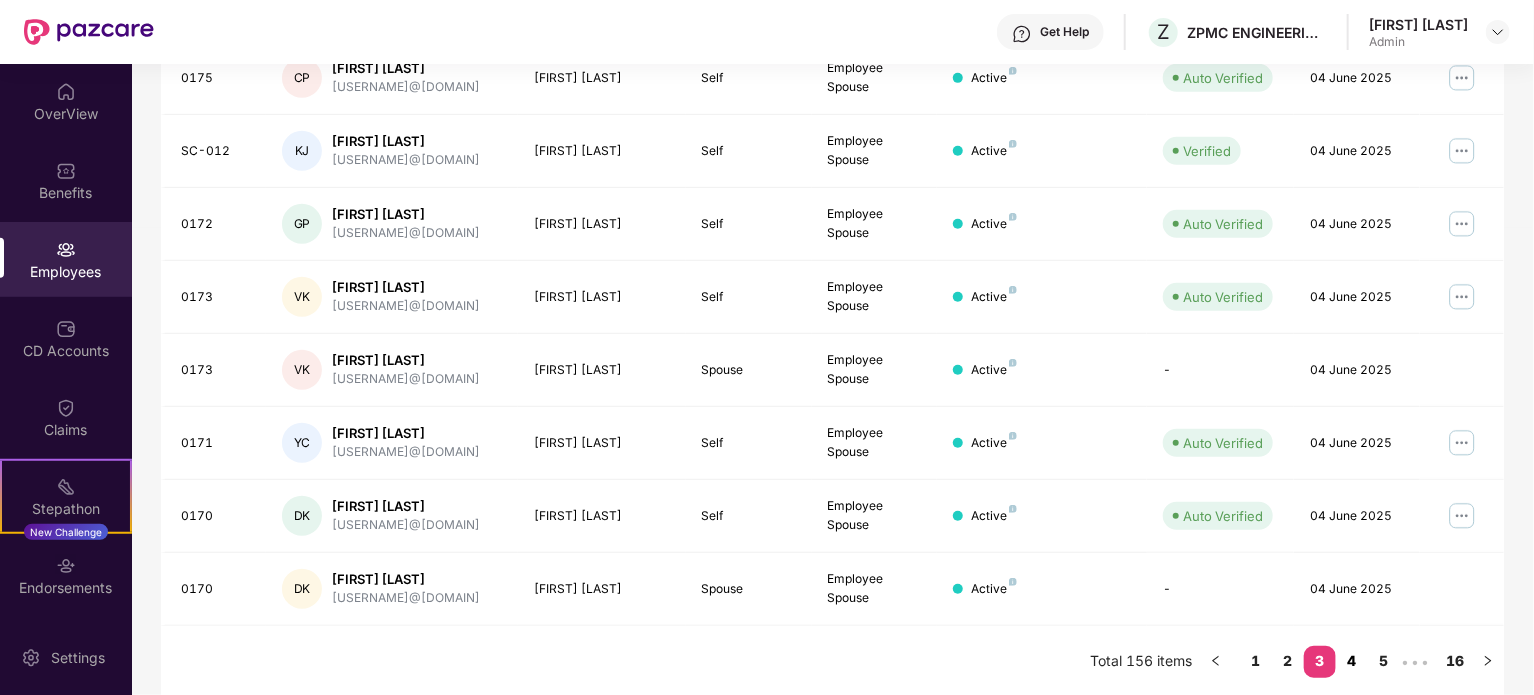 click on "4" at bounding box center (1352, 661) 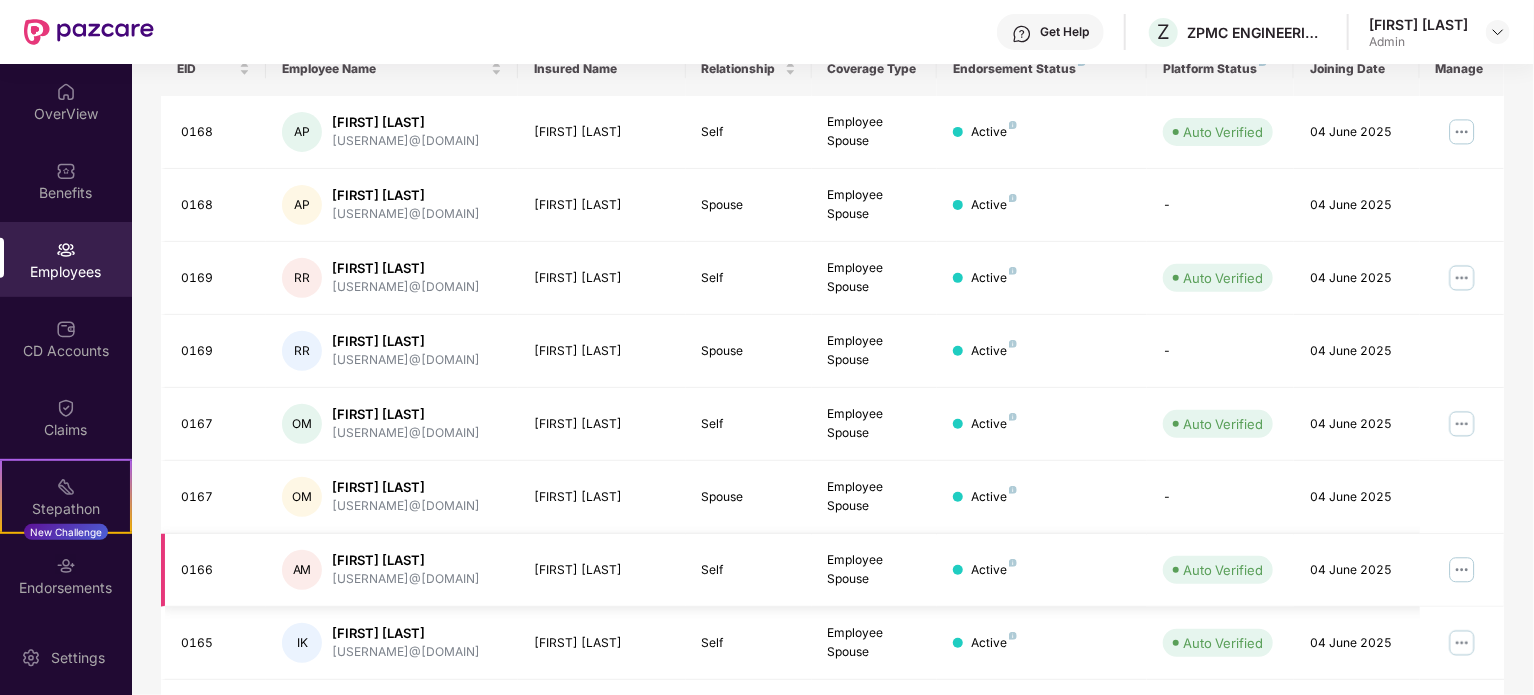 scroll, scrollTop: 531, scrollLeft: 0, axis: vertical 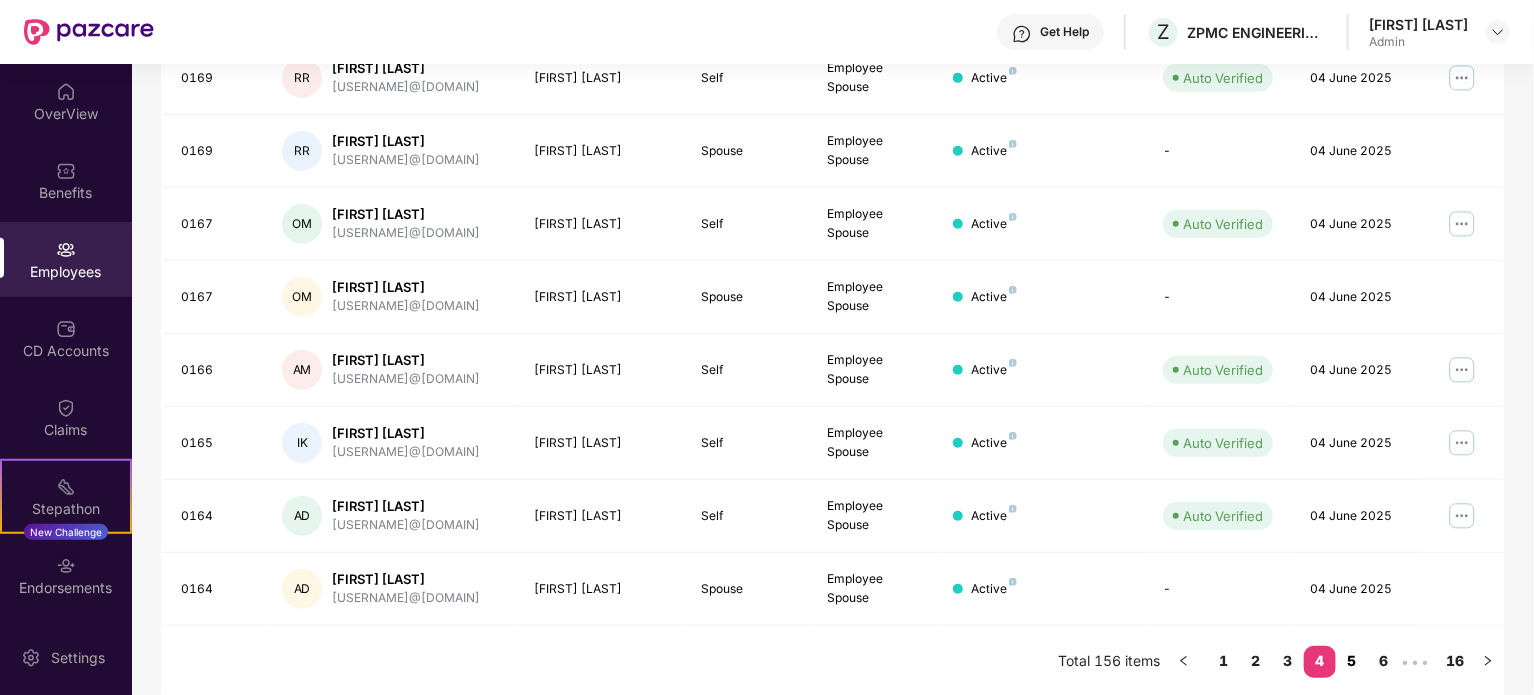 click on "5" at bounding box center (1352, 661) 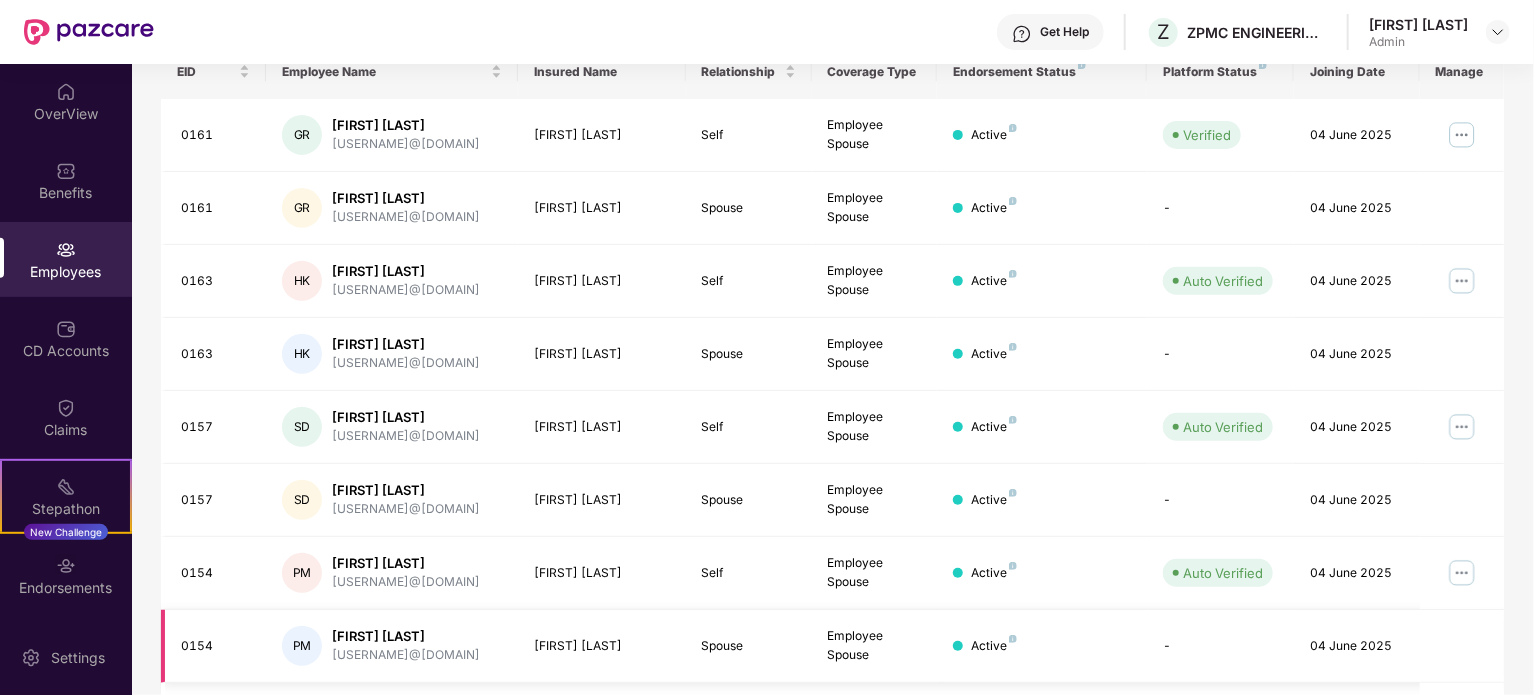 scroll, scrollTop: 531, scrollLeft: 0, axis: vertical 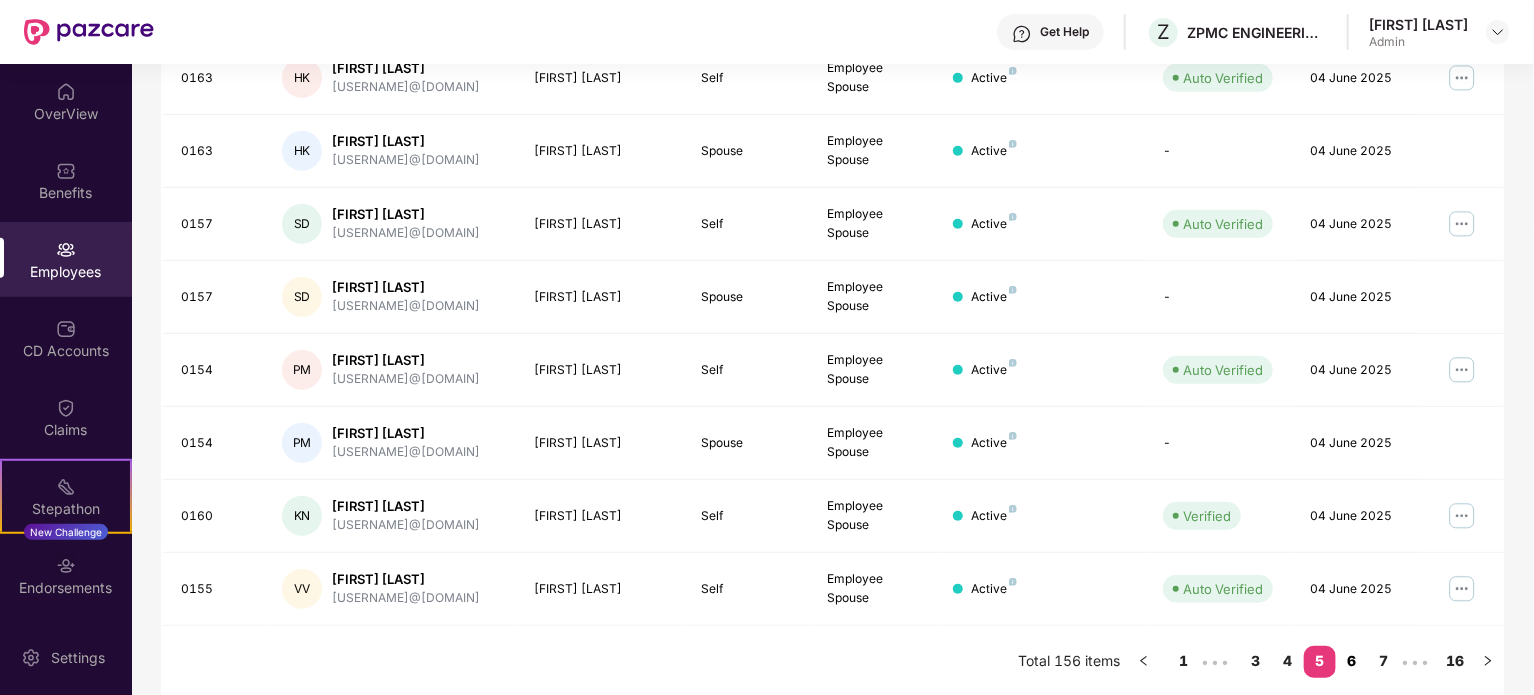 click on "6" at bounding box center [1352, 661] 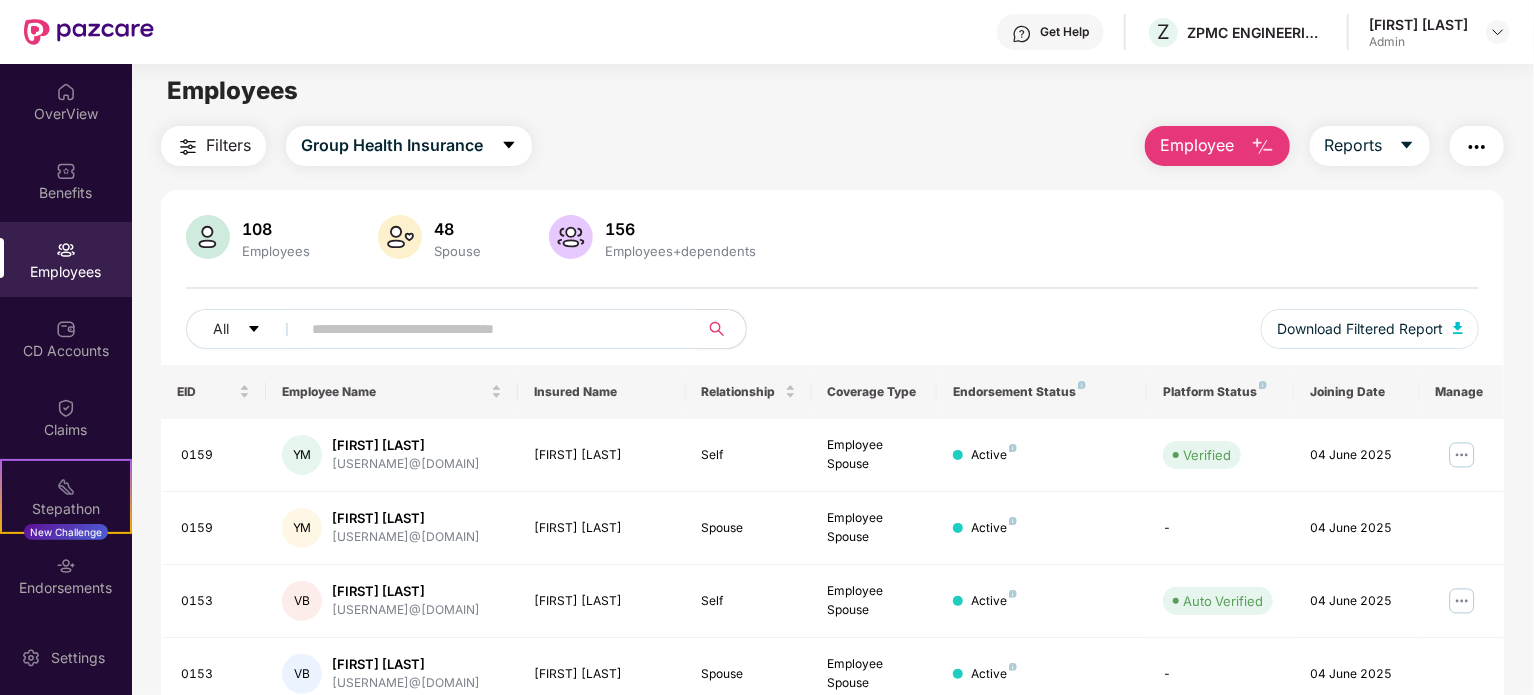 scroll, scrollTop: 0, scrollLeft: 0, axis: both 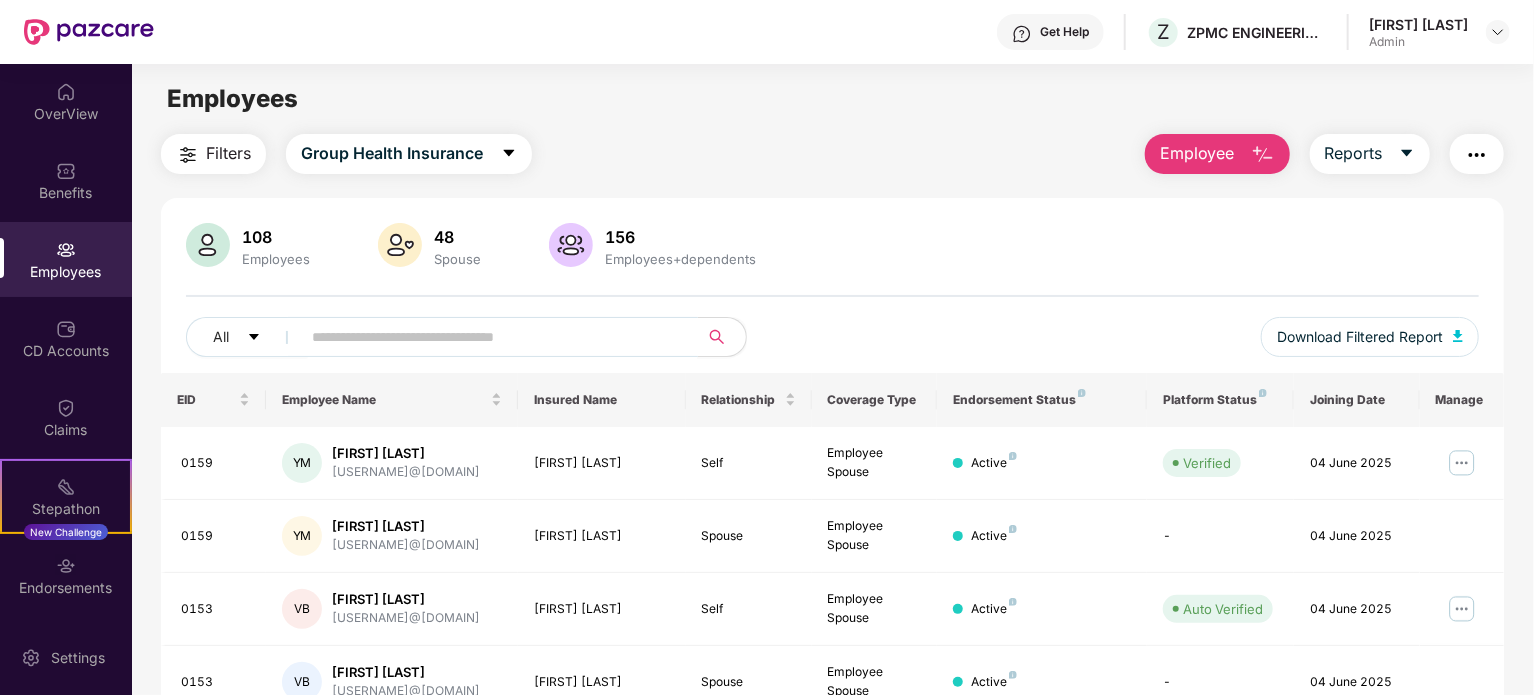 click at bounding box center (491, 337) 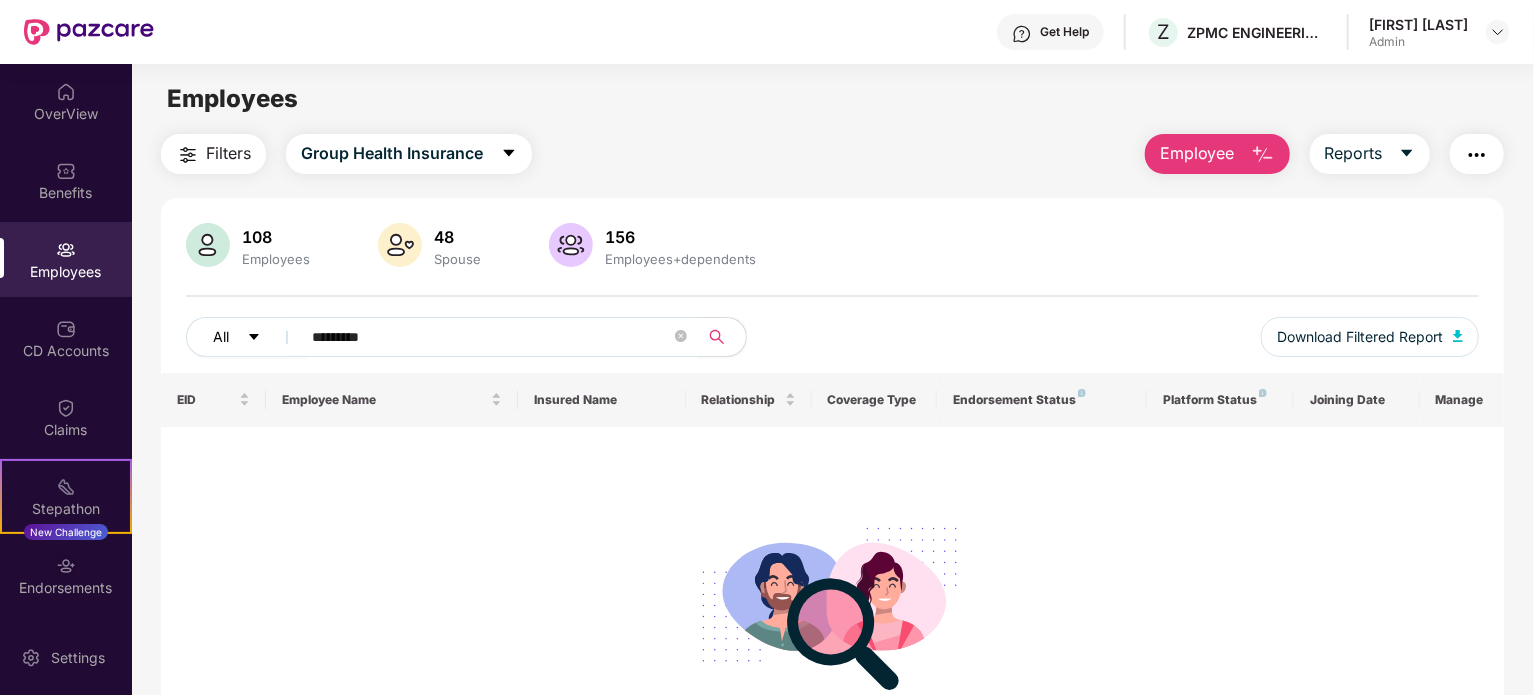 type on "*********" 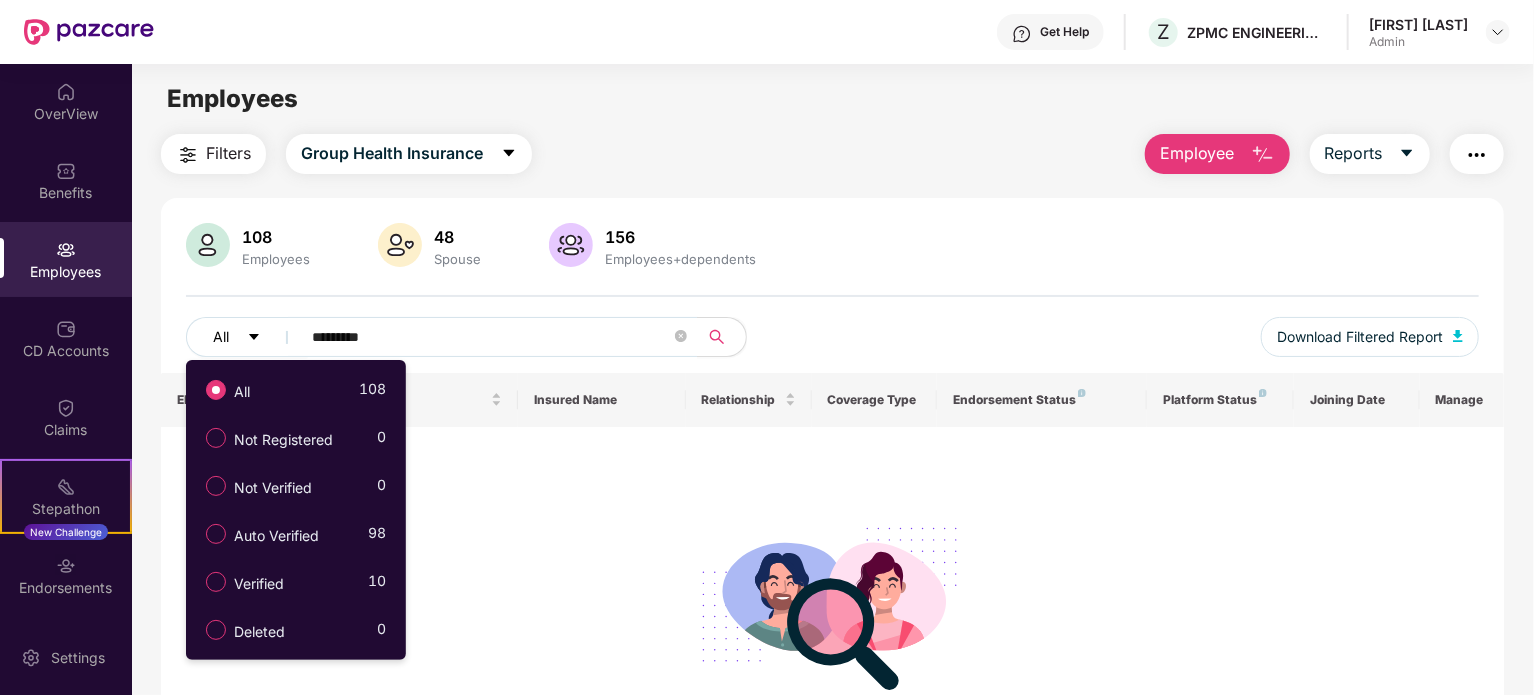 click 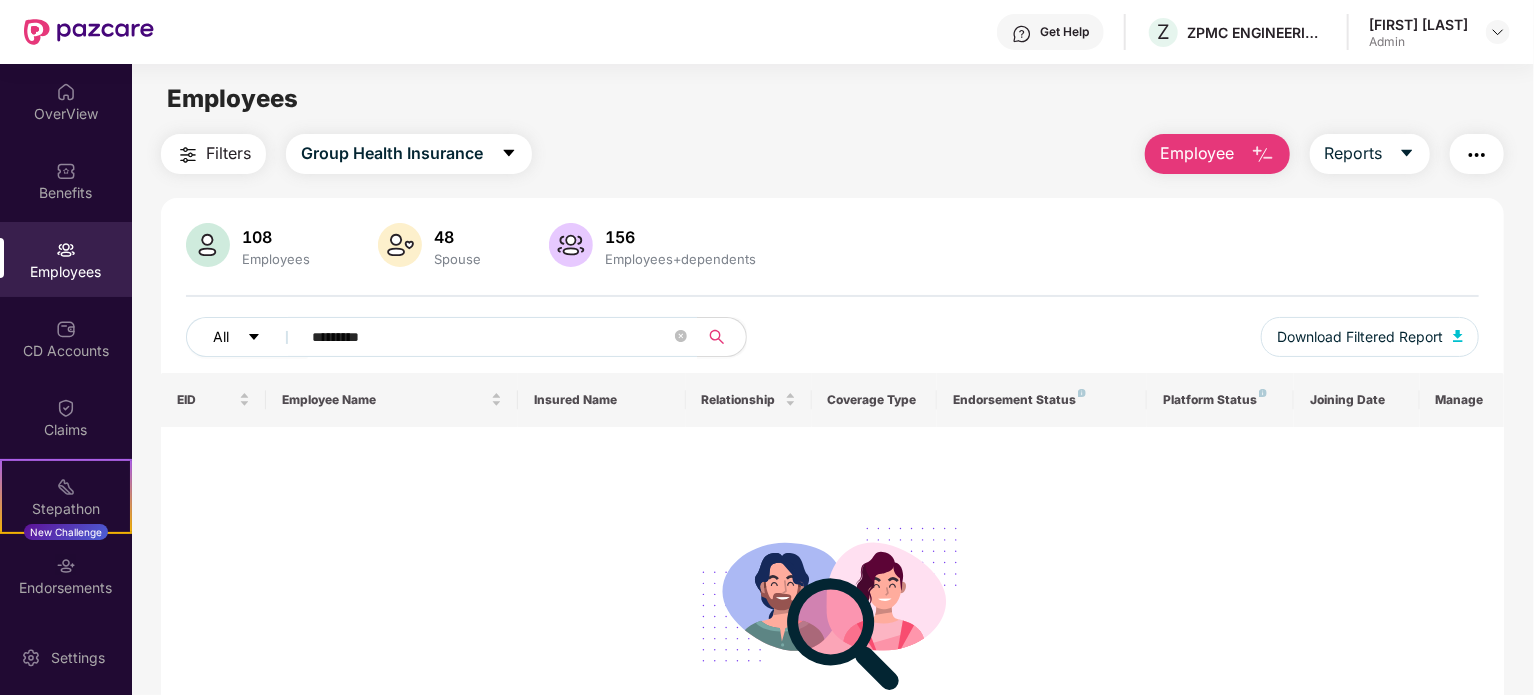 click 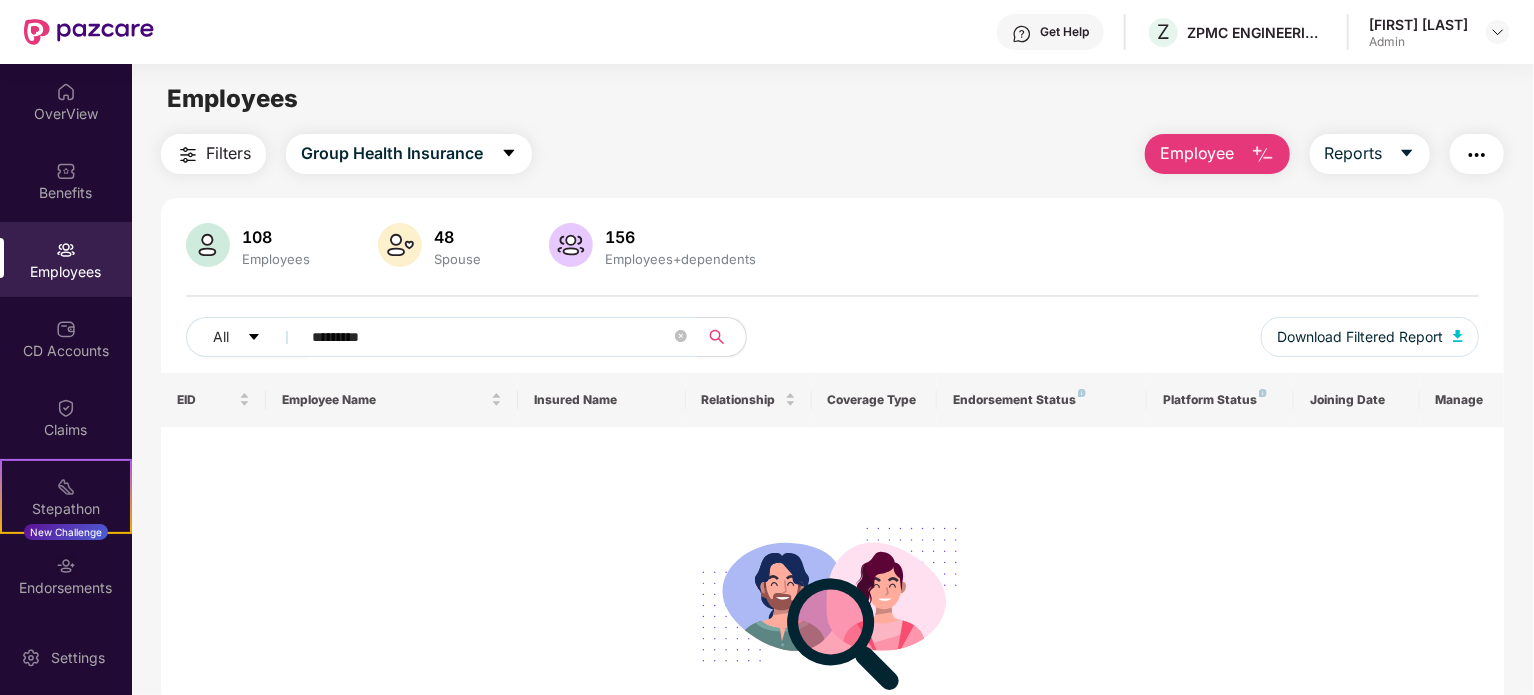 click on "Spouse" at bounding box center [457, 259] 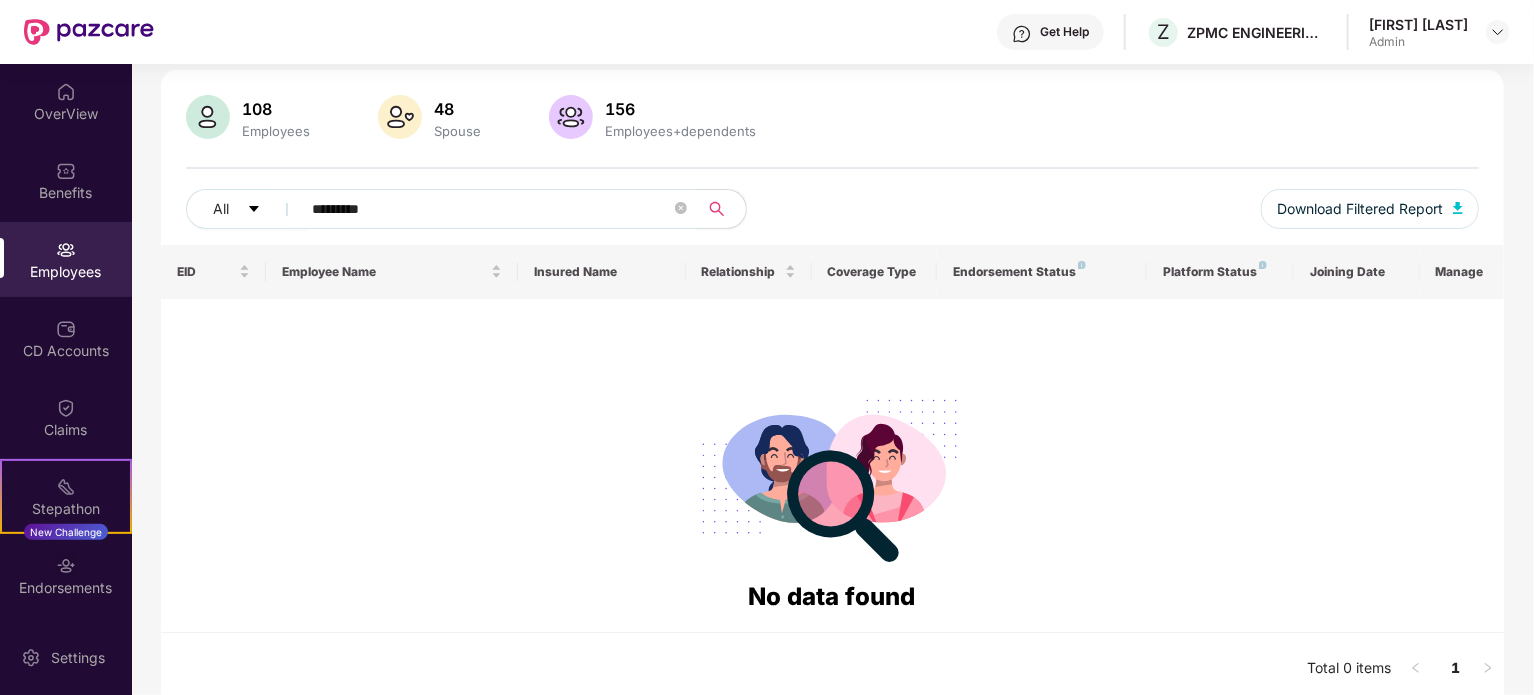 scroll, scrollTop: 136, scrollLeft: 0, axis: vertical 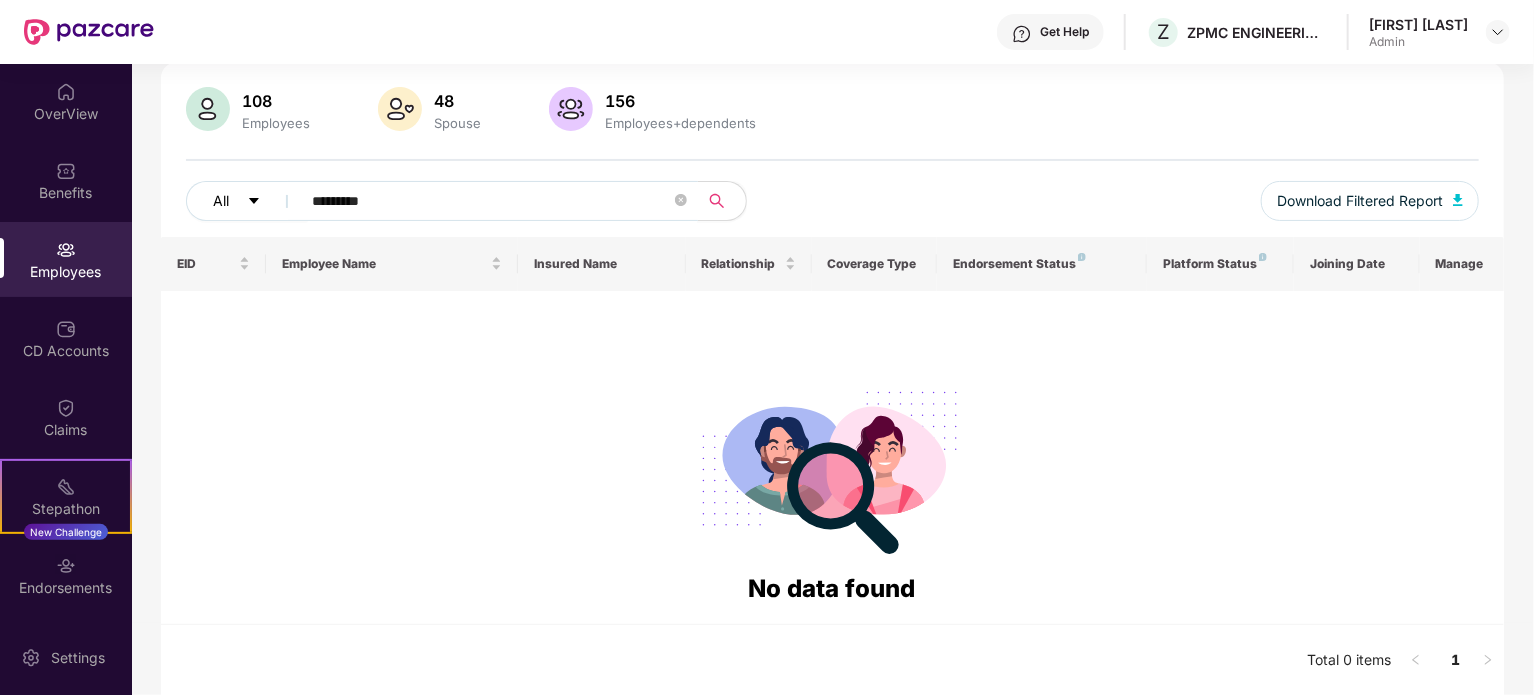 drag, startPoint x: 440, startPoint y: 196, endPoint x: 200, endPoint y: 198, distance: 240.00833 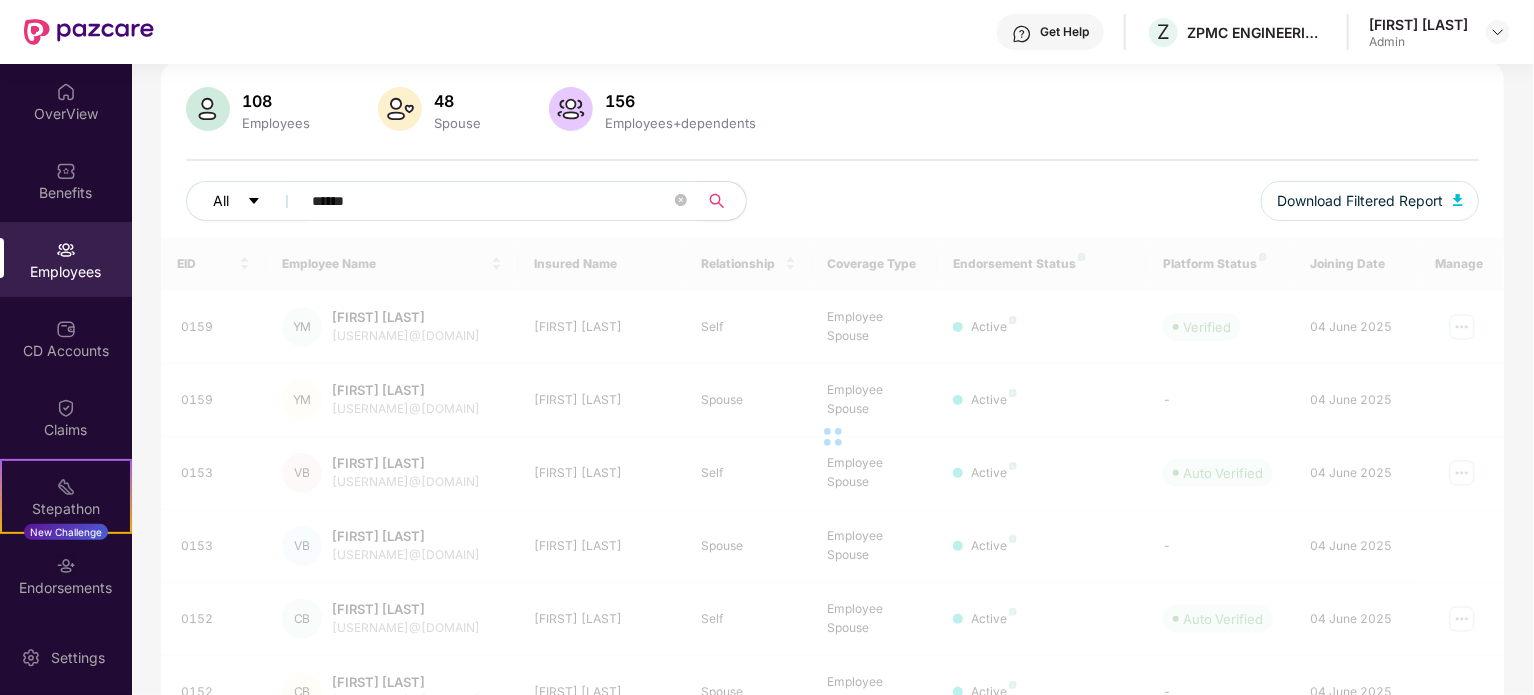 scroll, scrollTop: 64, scrollLeft: 0, axis: vertical 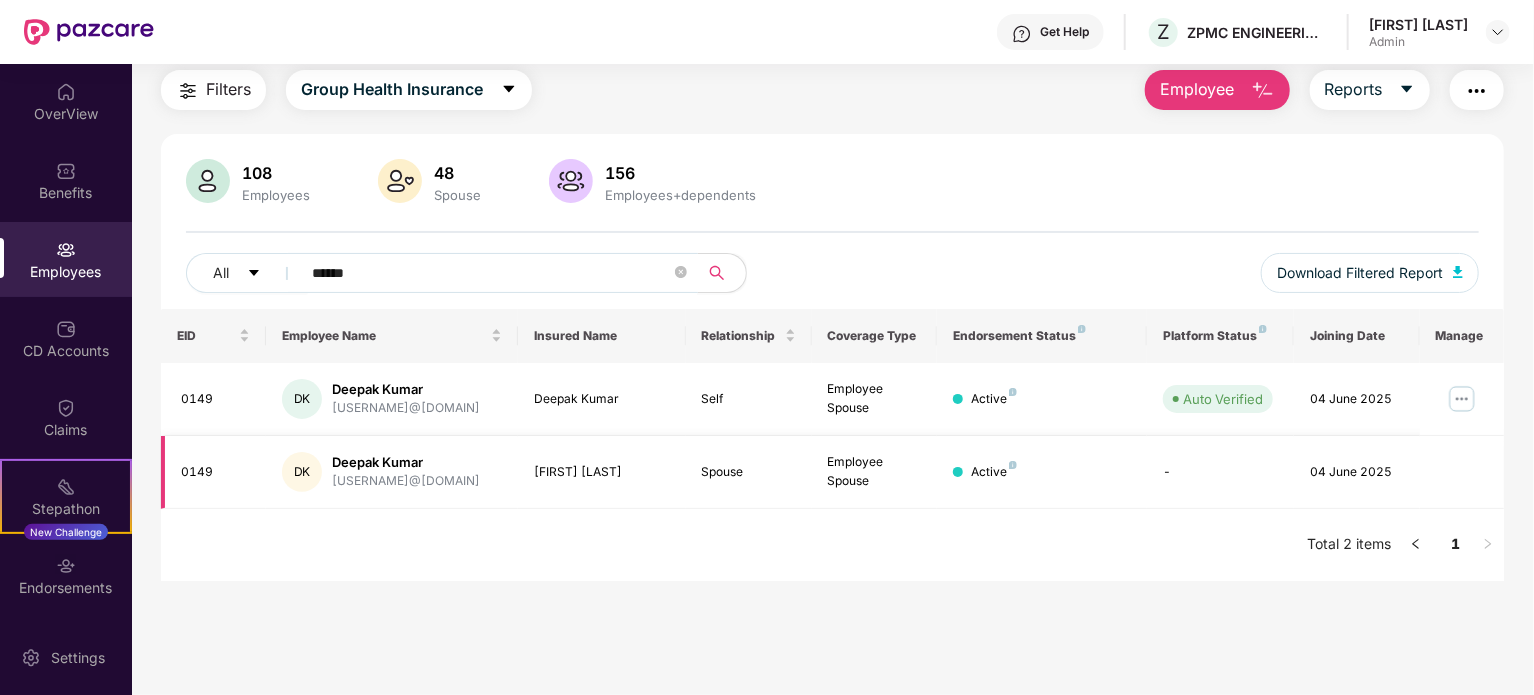 type on "******" 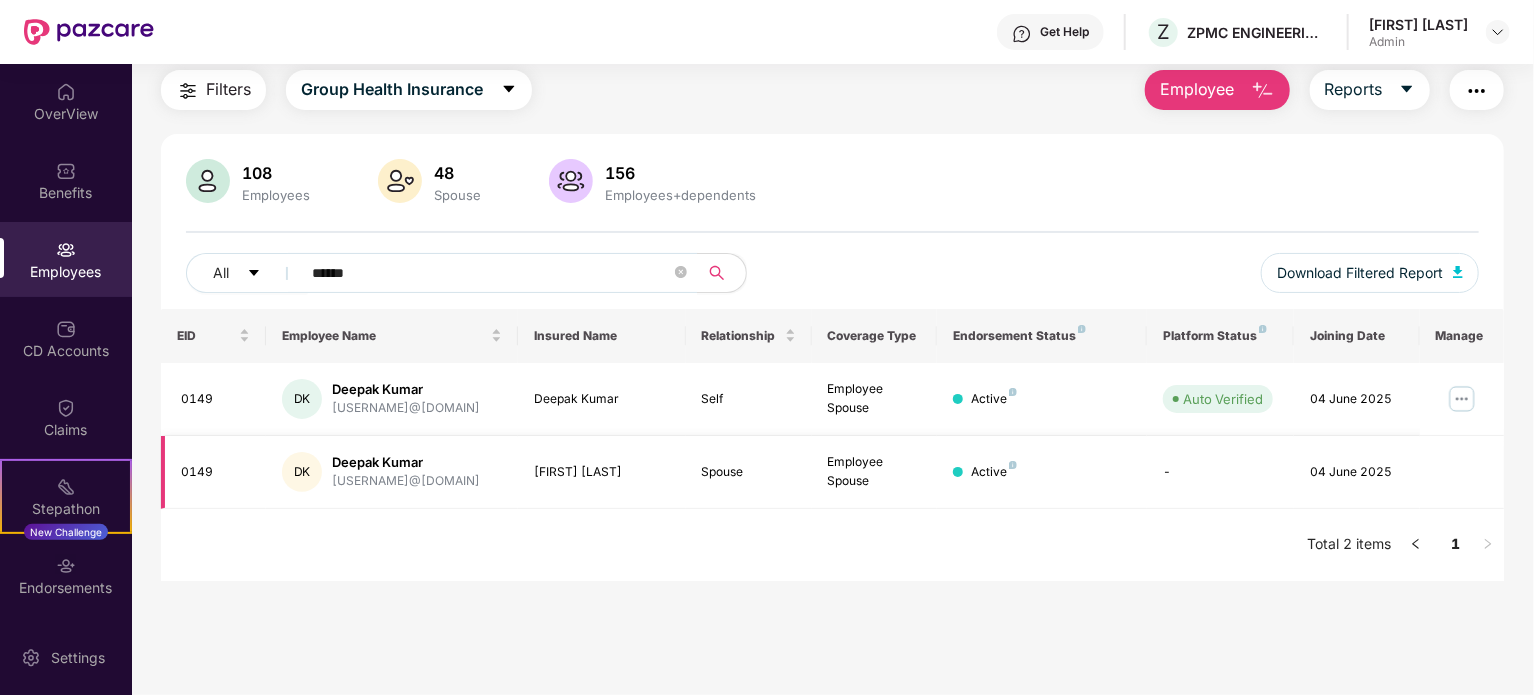 click on "[FIRST] [LAST]" at bounding box center [602, 472] 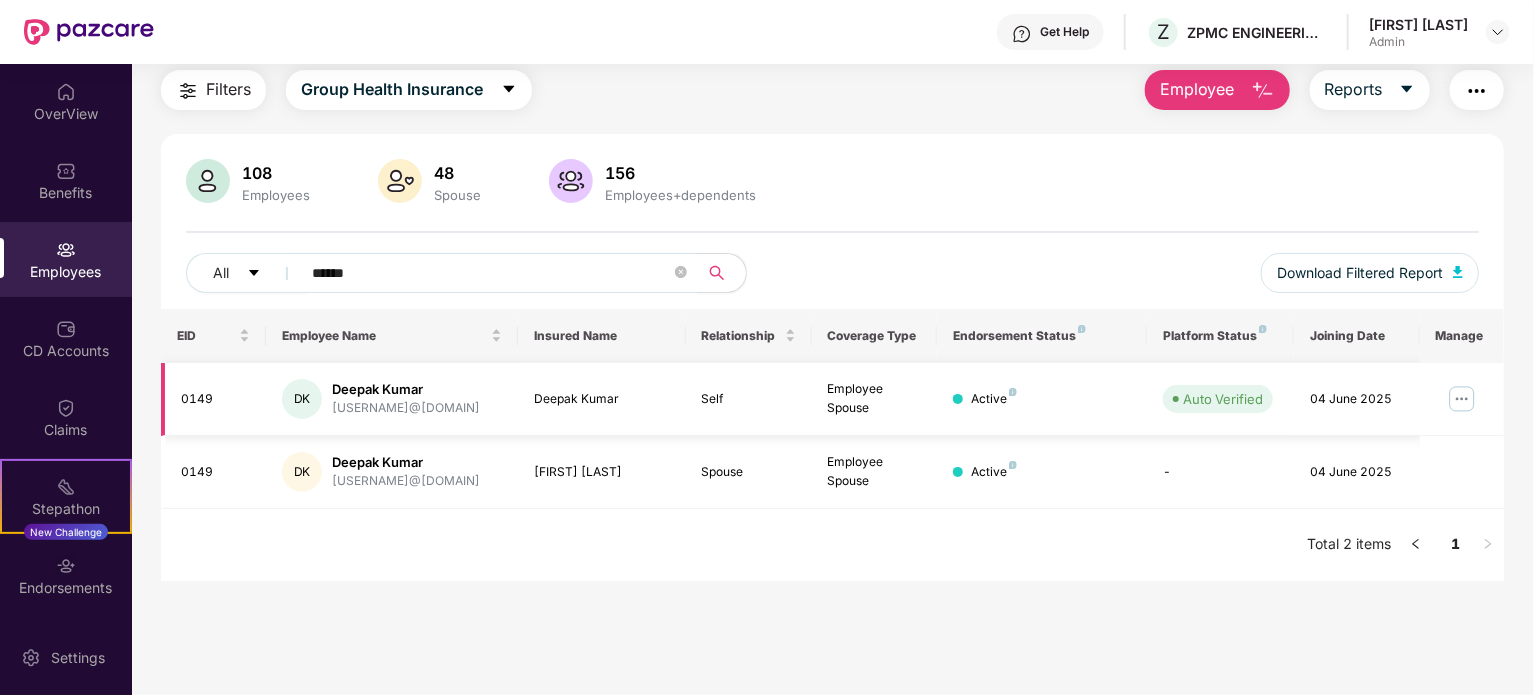 click at bounding box center [1462, 399] 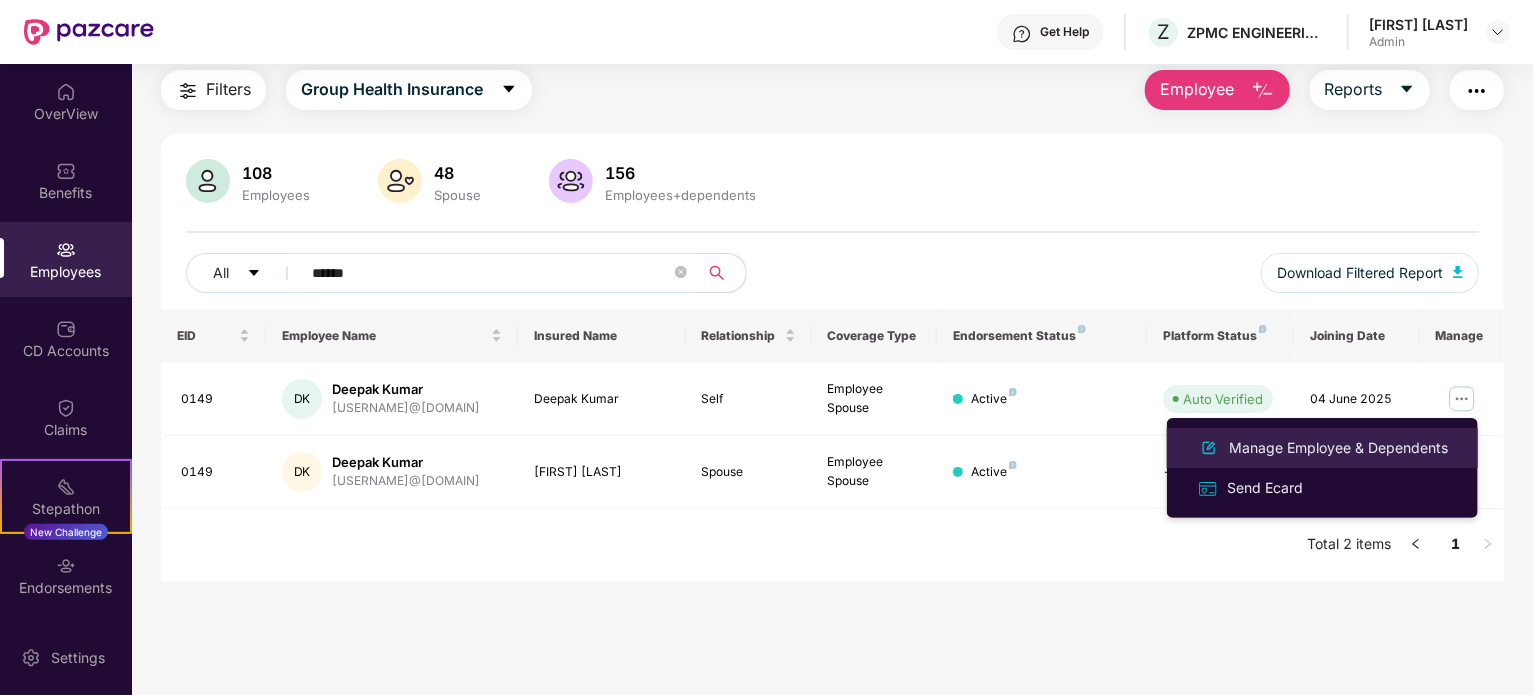 click on "Manage Employee & Dependents" at bounding box center (1338, 448) 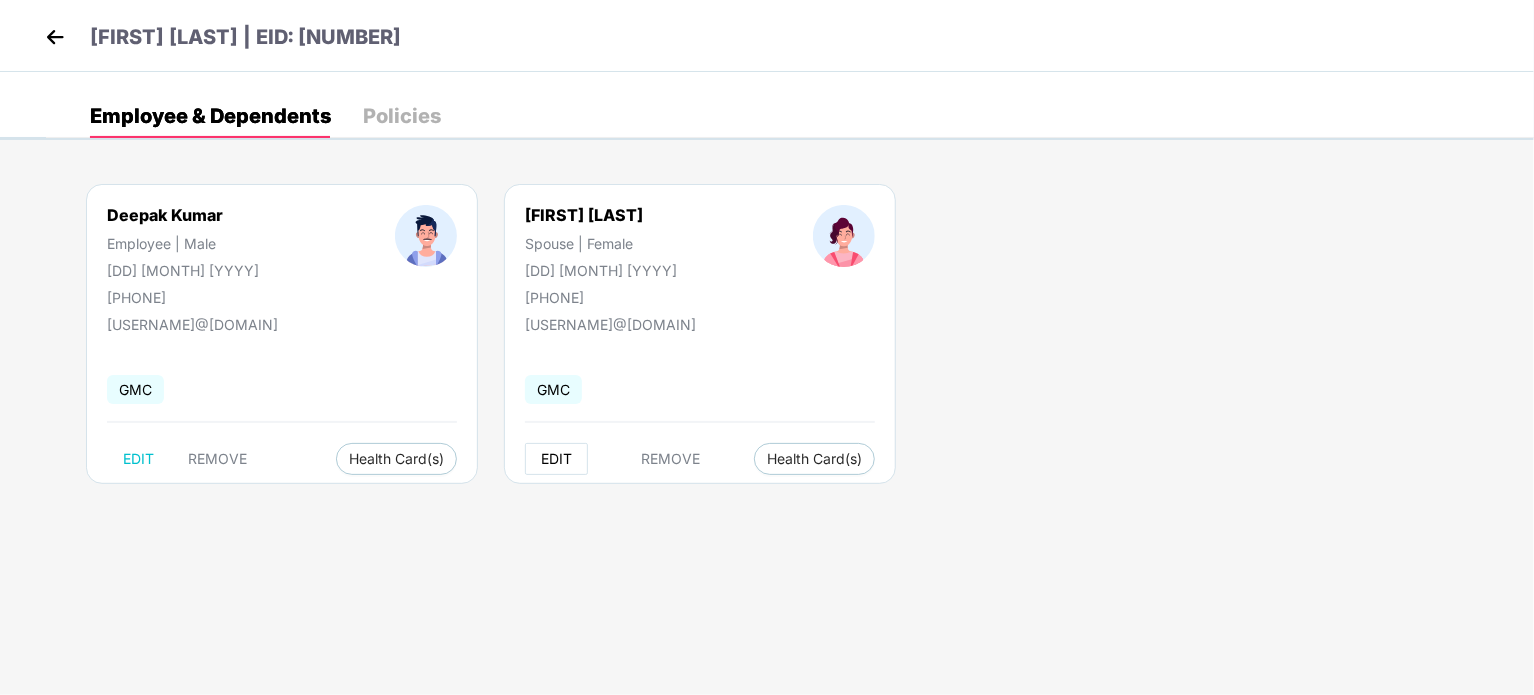 click on "EDIT" at bounding box center (556, 459) 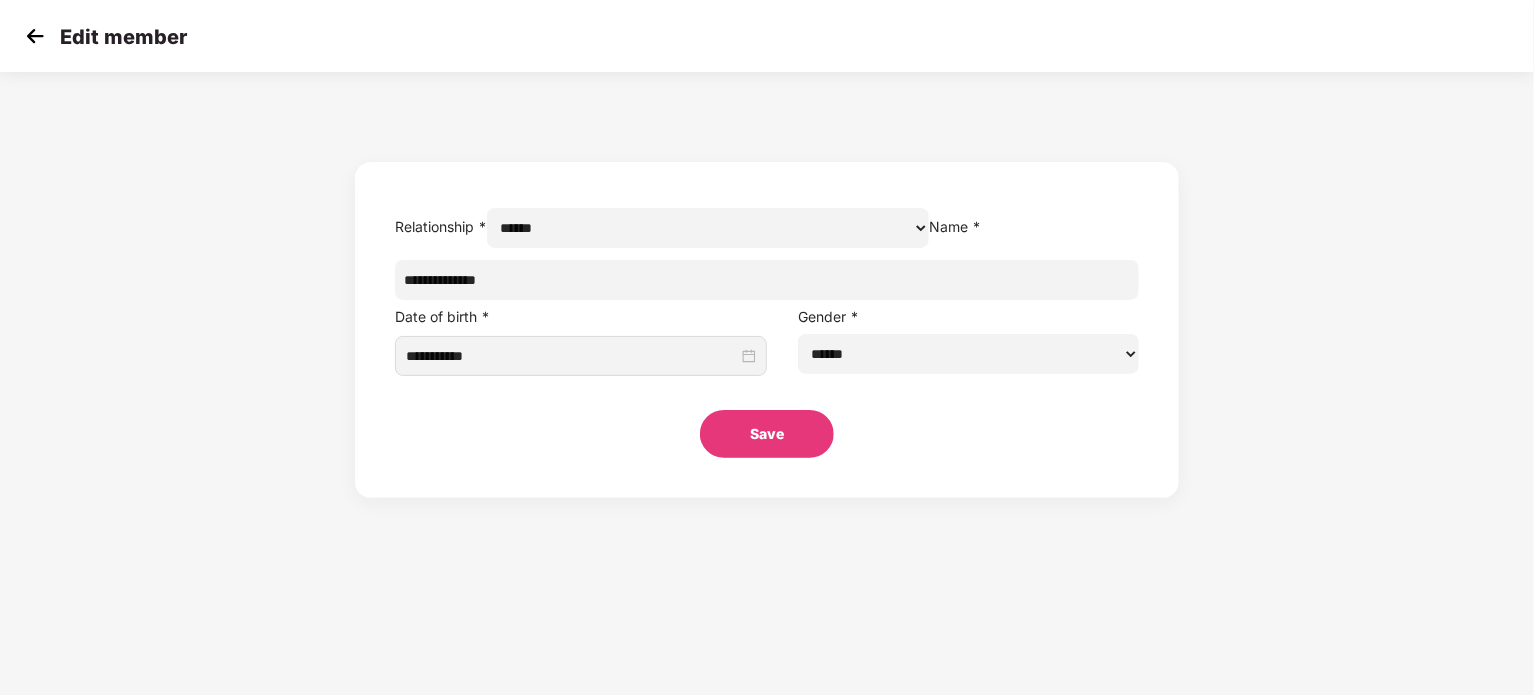 click on "**********" at bounding box center (767, 280) 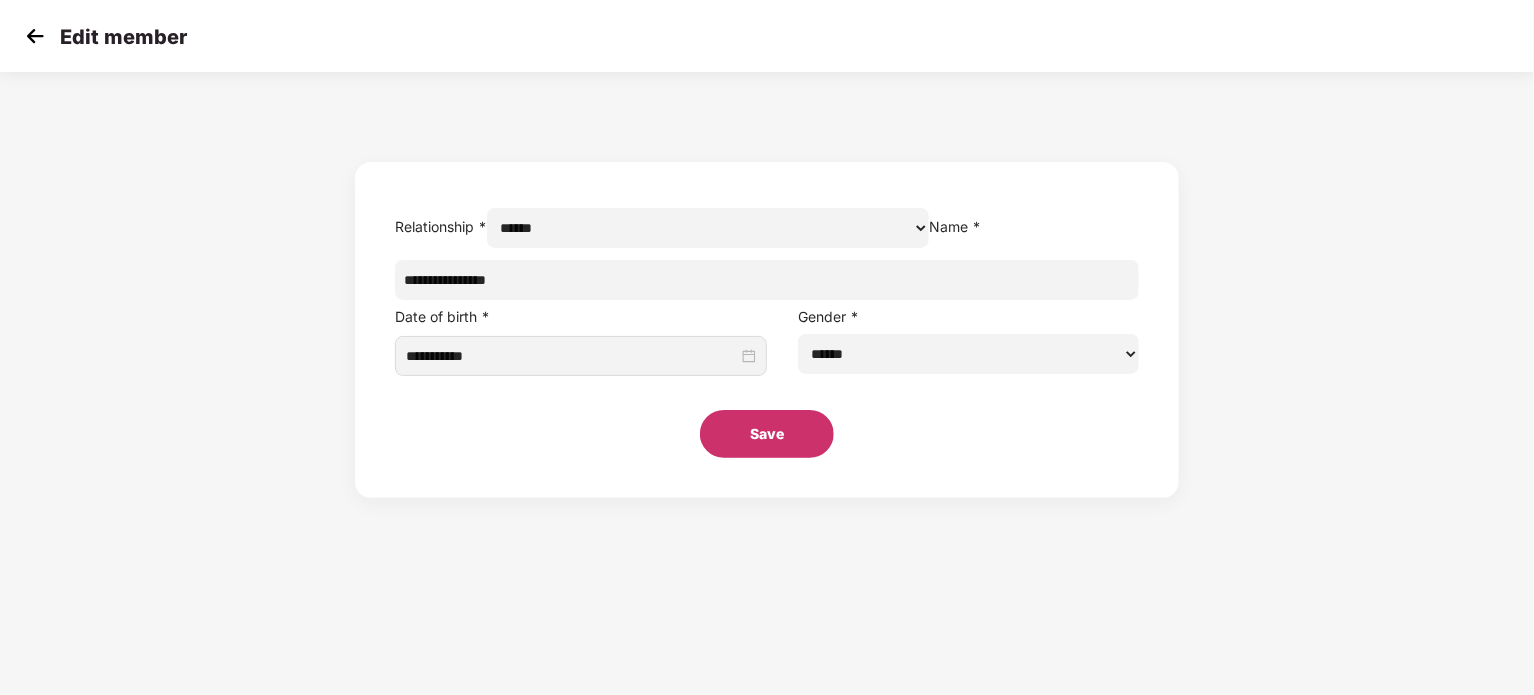 type on "**********" 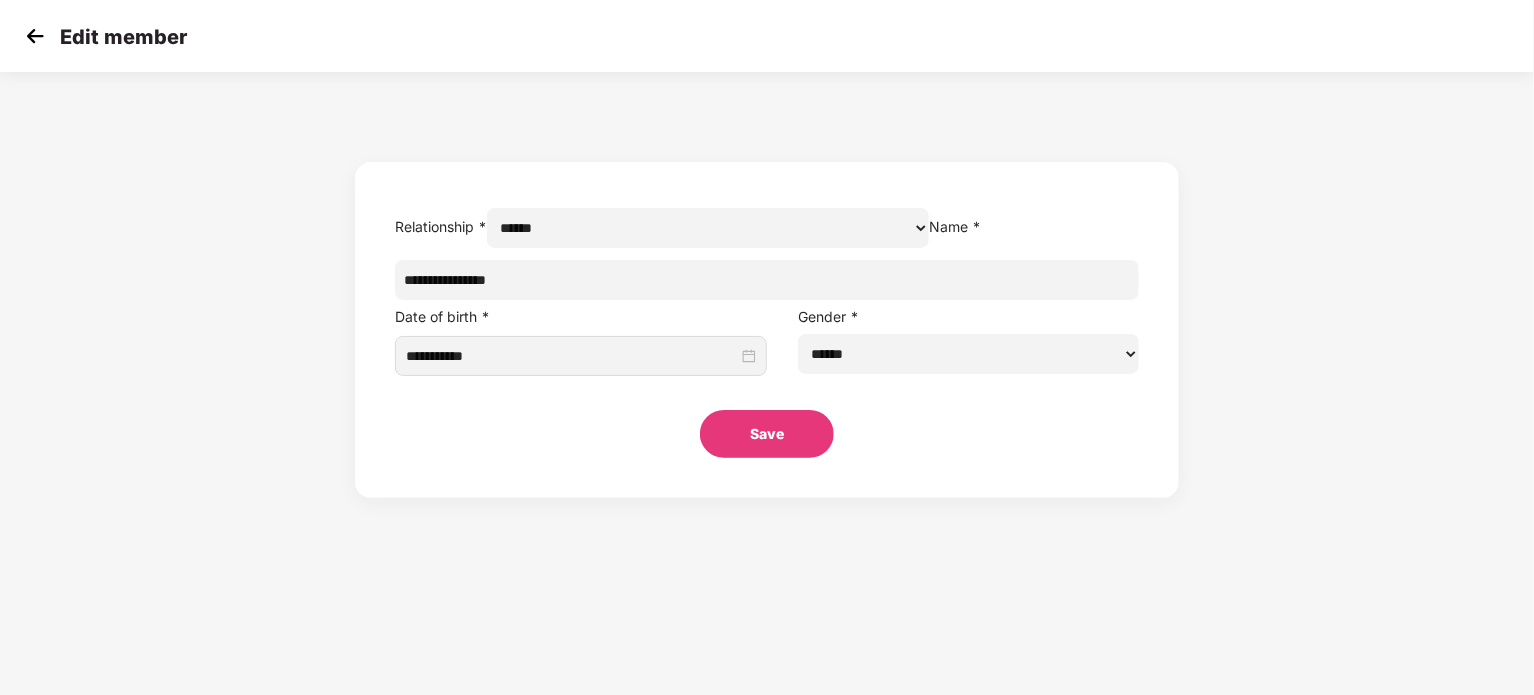 click on "Save" at bounding box center [767, 434] 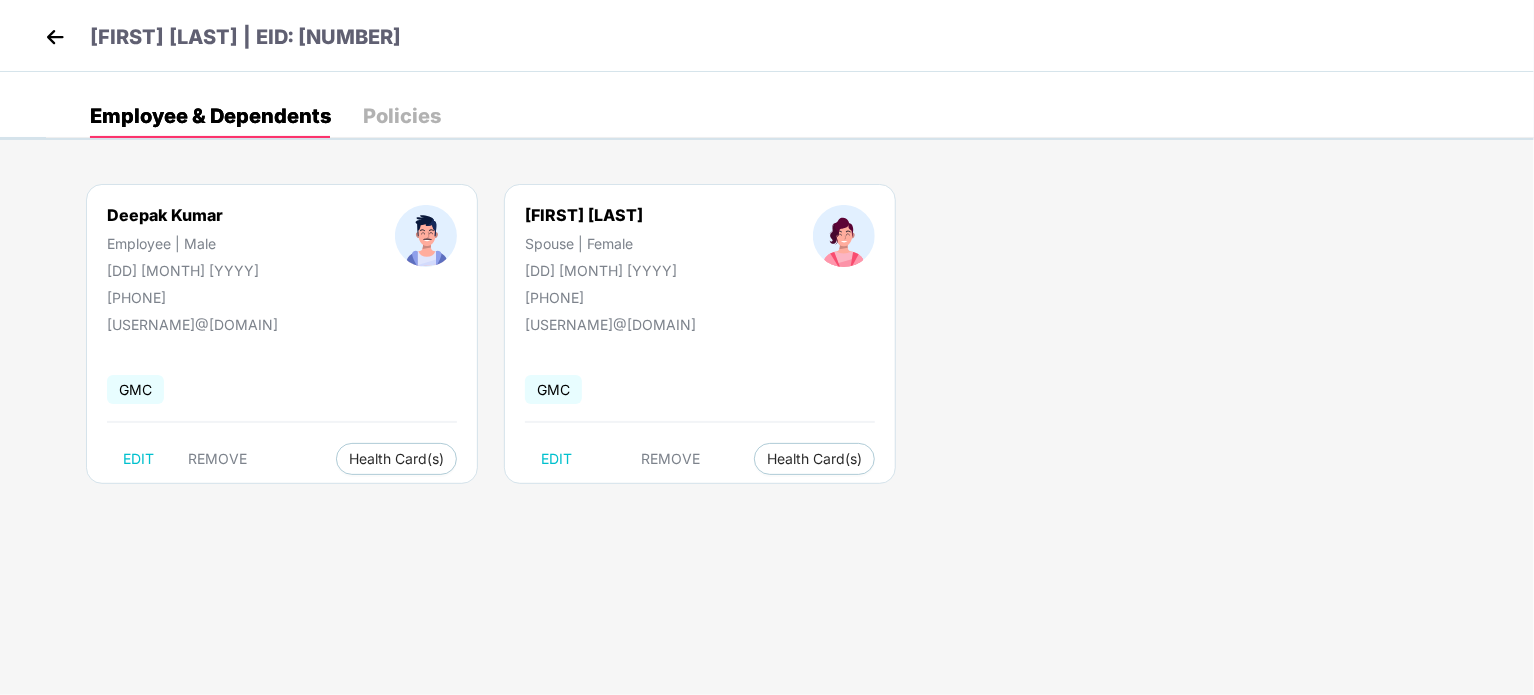 click at bounding box center (55, 37) 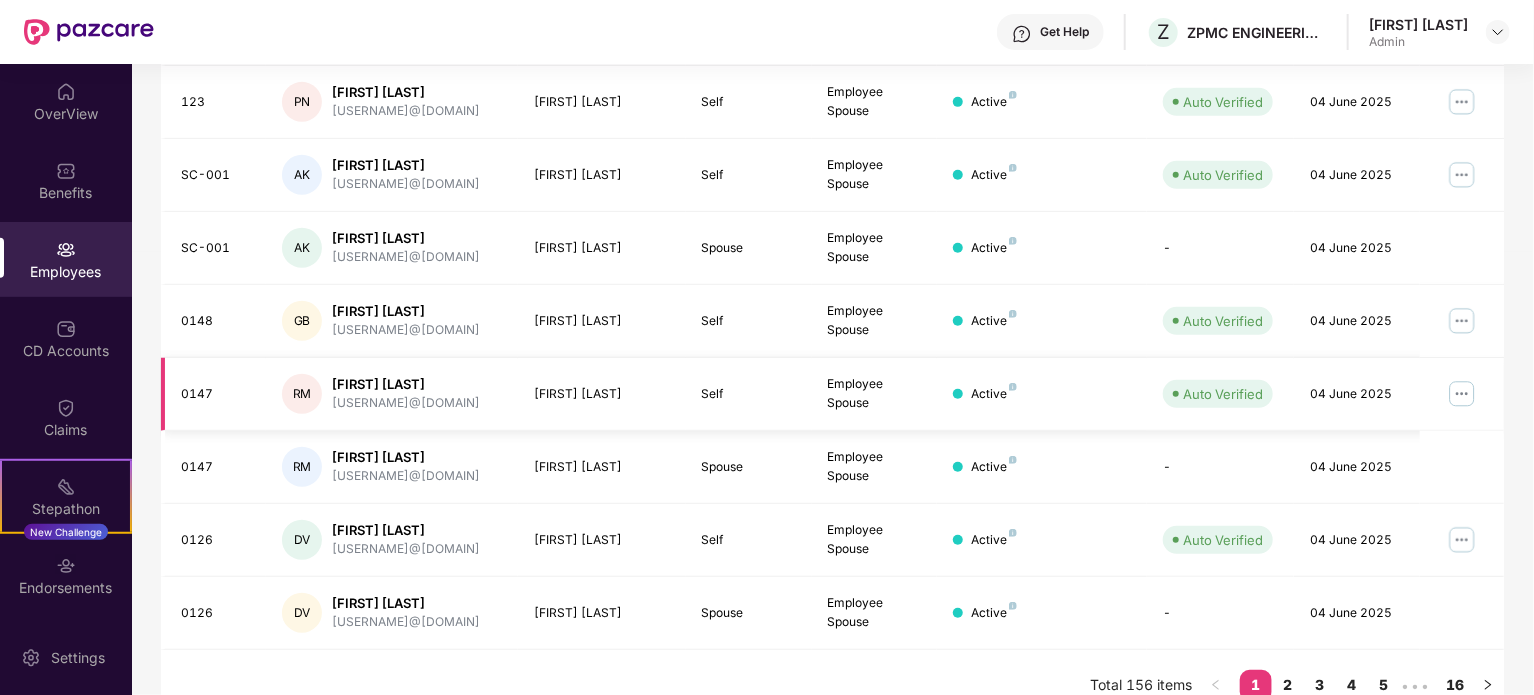 scroll, scrollTop: 531, scrollLeft: 0, axis: vertical 